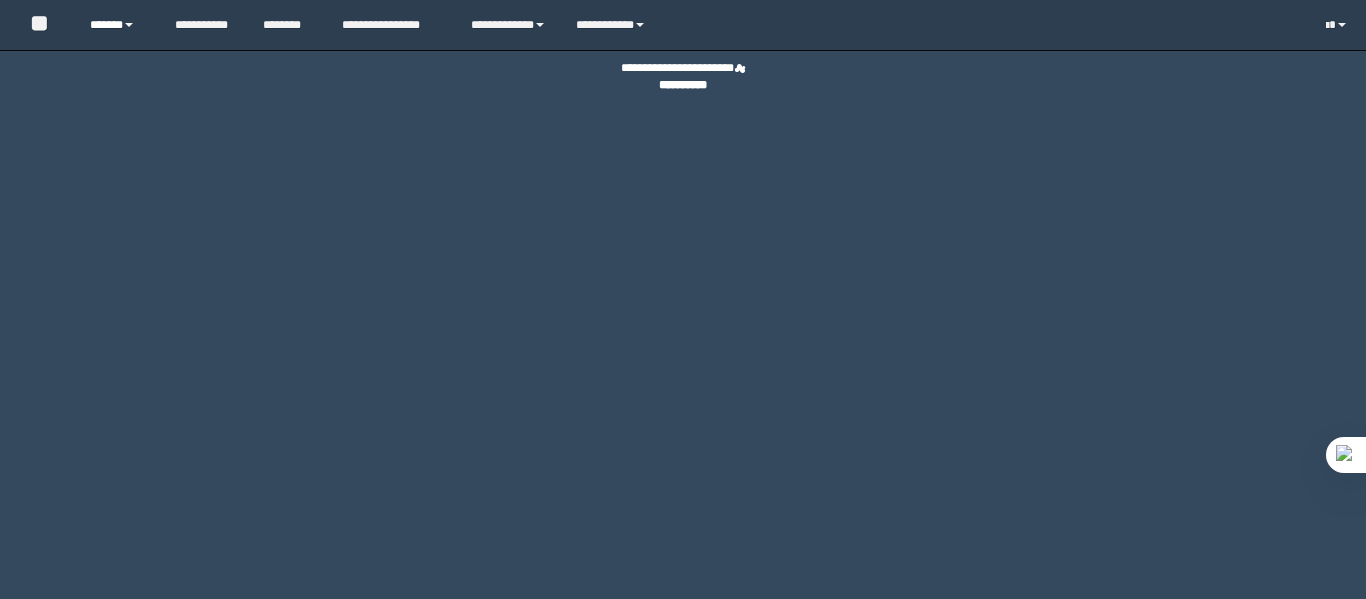 scroll, scrollTop: 0, scrollLeft: 0, axis: both 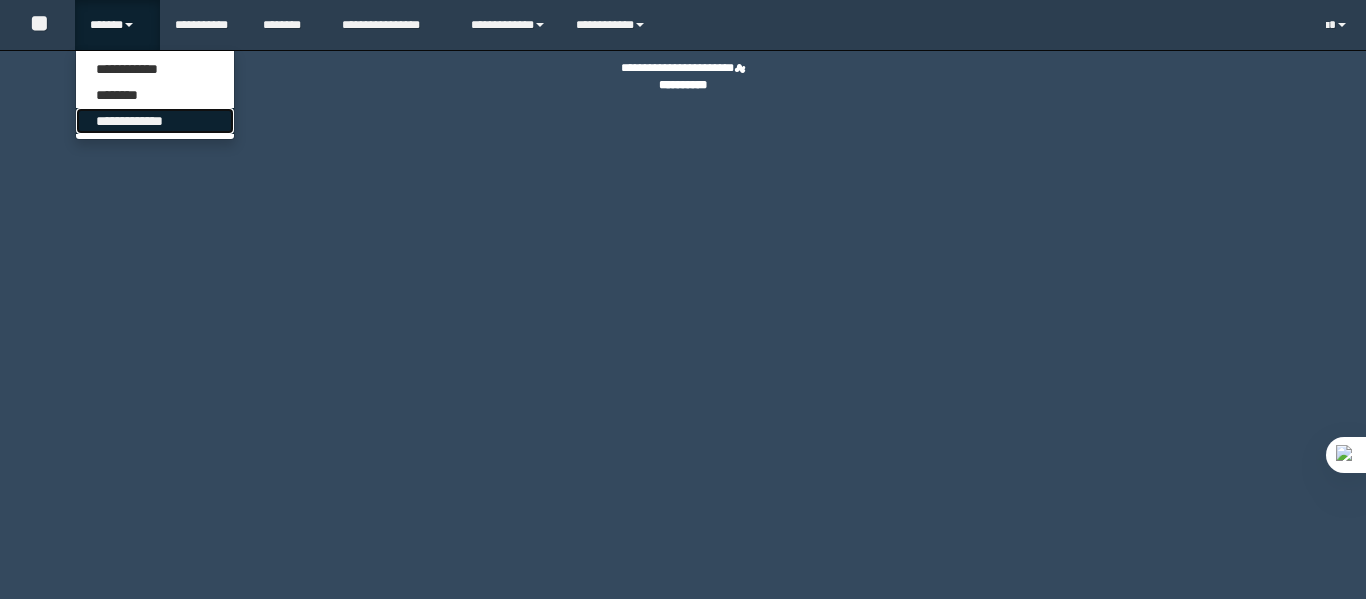 click on "**********" at bounding box center (155, 121) 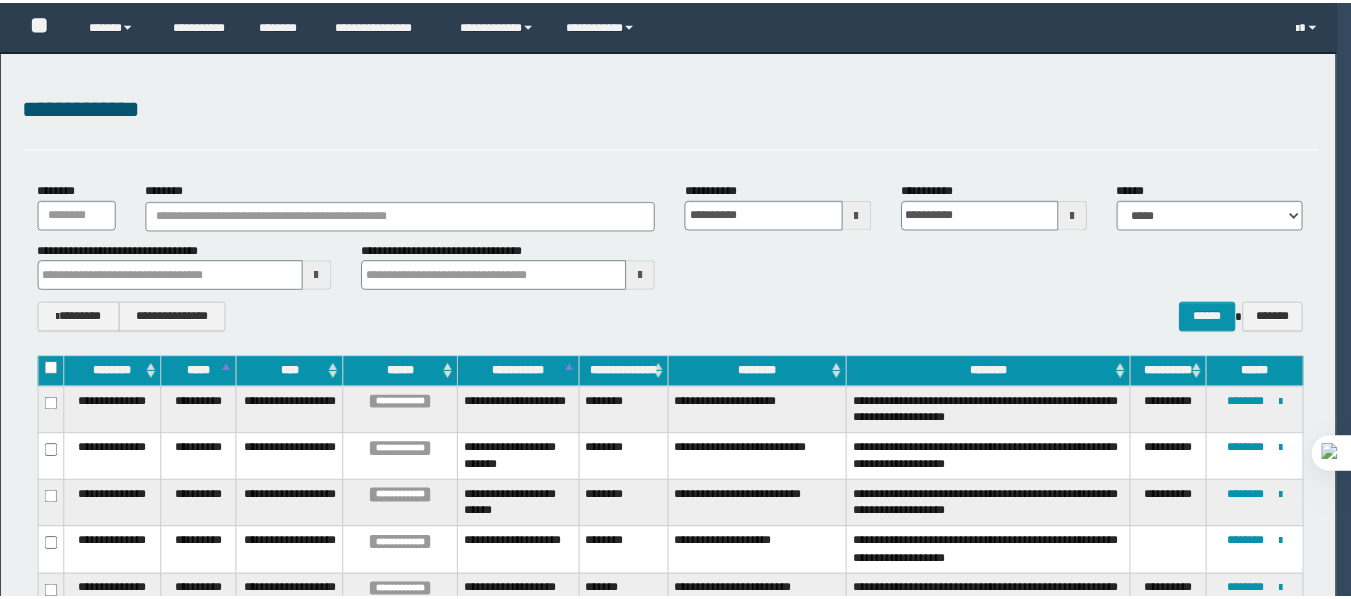 scroll, scrollTop: 0, scrollLeft: 0, axis: both 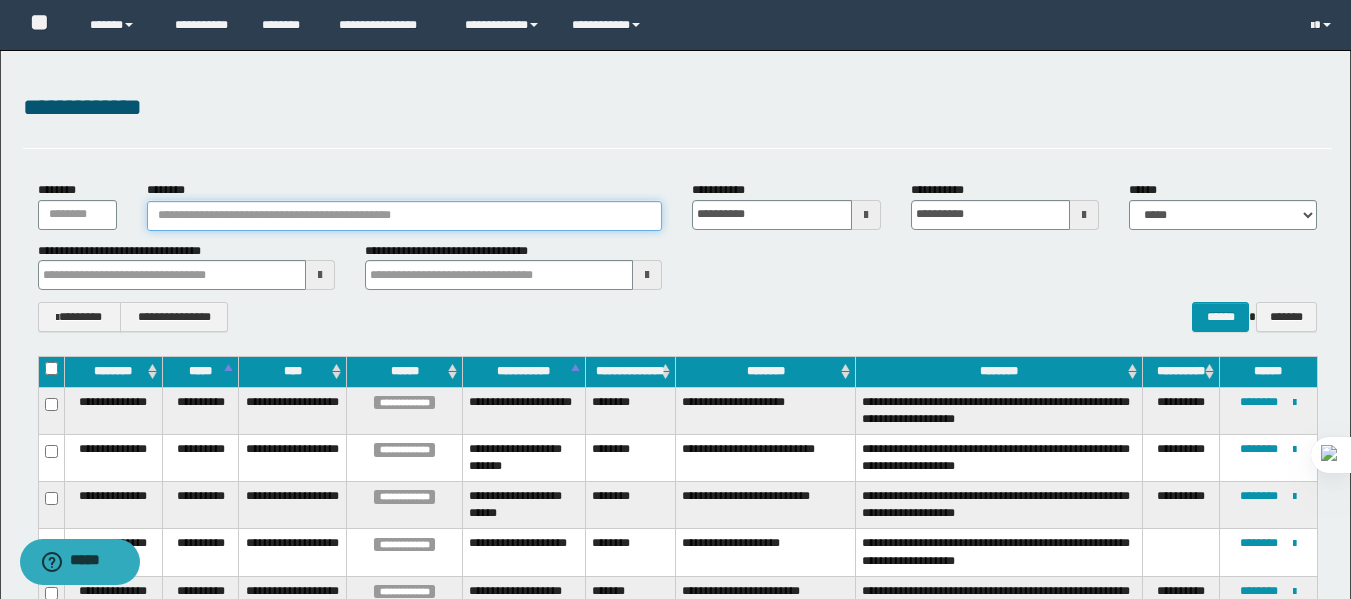 click on "********" at bounding box center (405, 216) 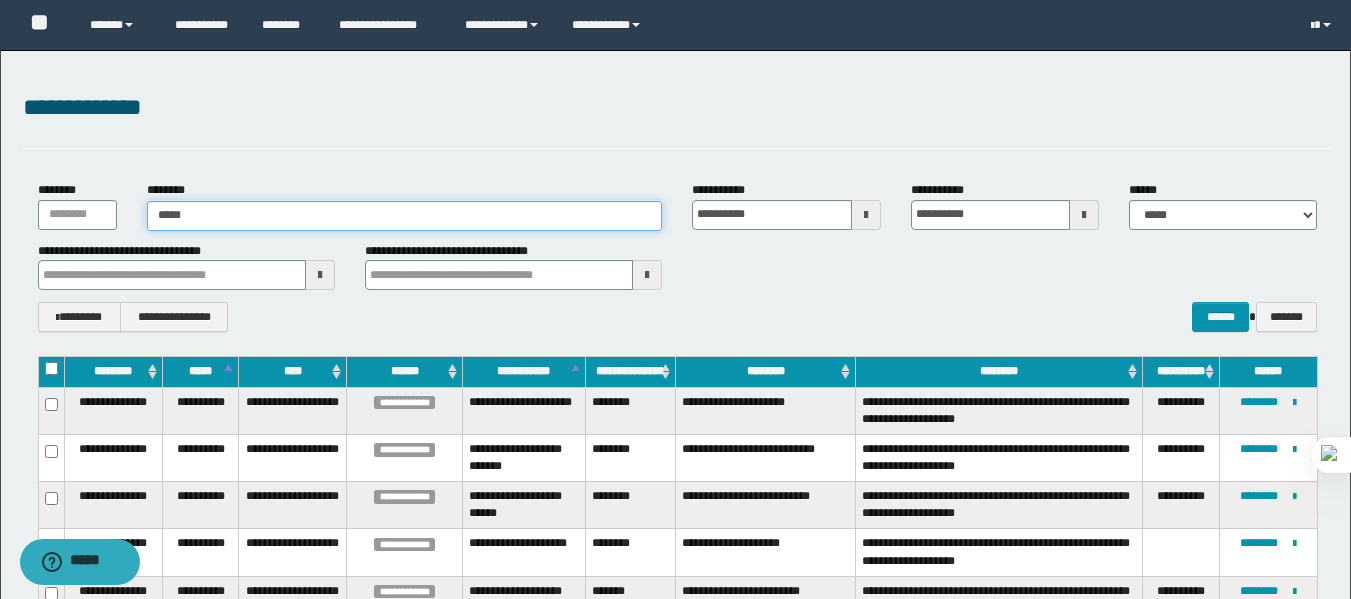 type on "******" 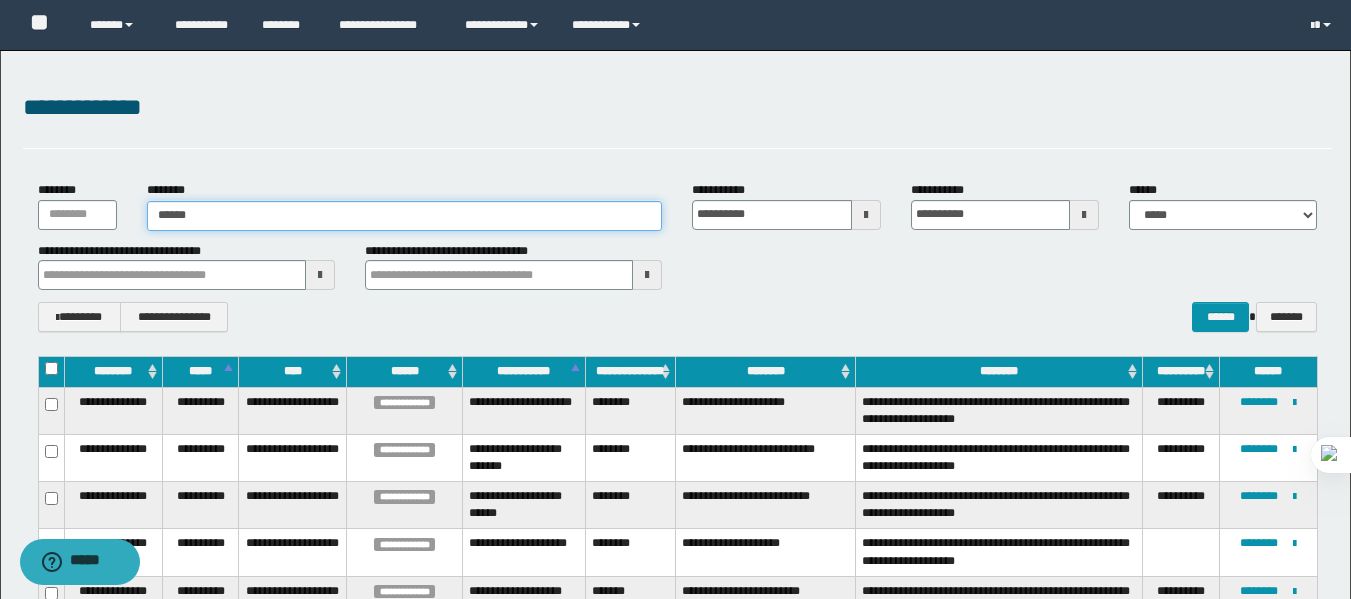 type on "******" 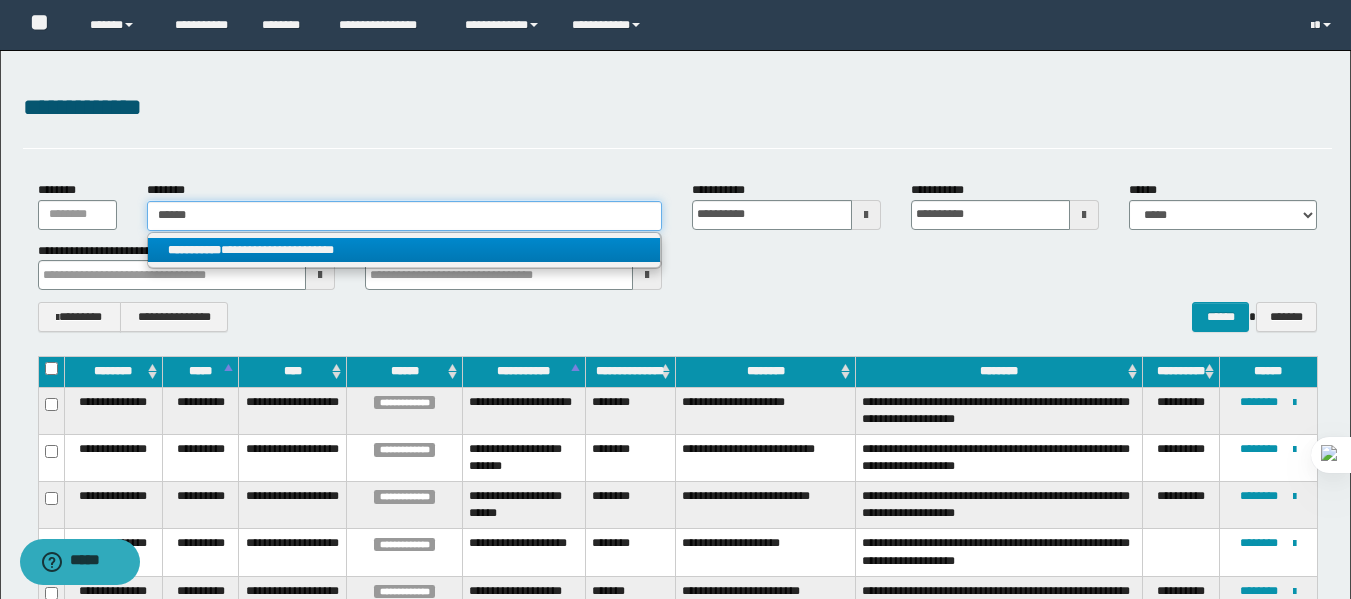 type on "******" 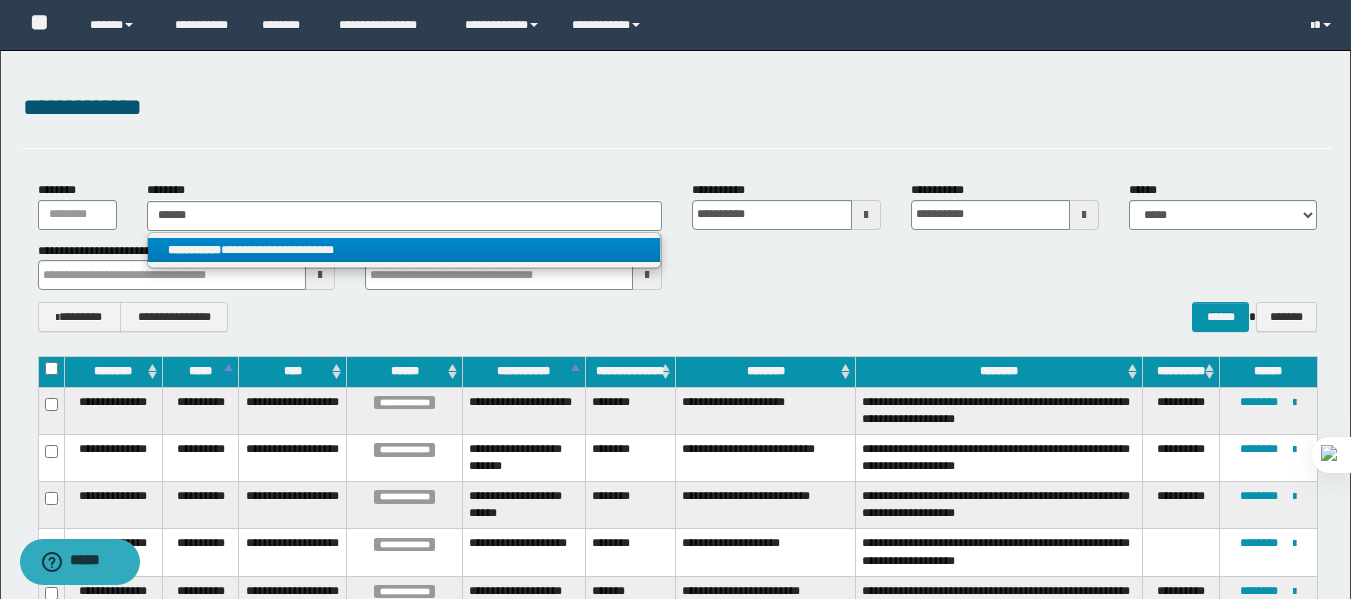 click on "**********" at bounding box center [404, 250] 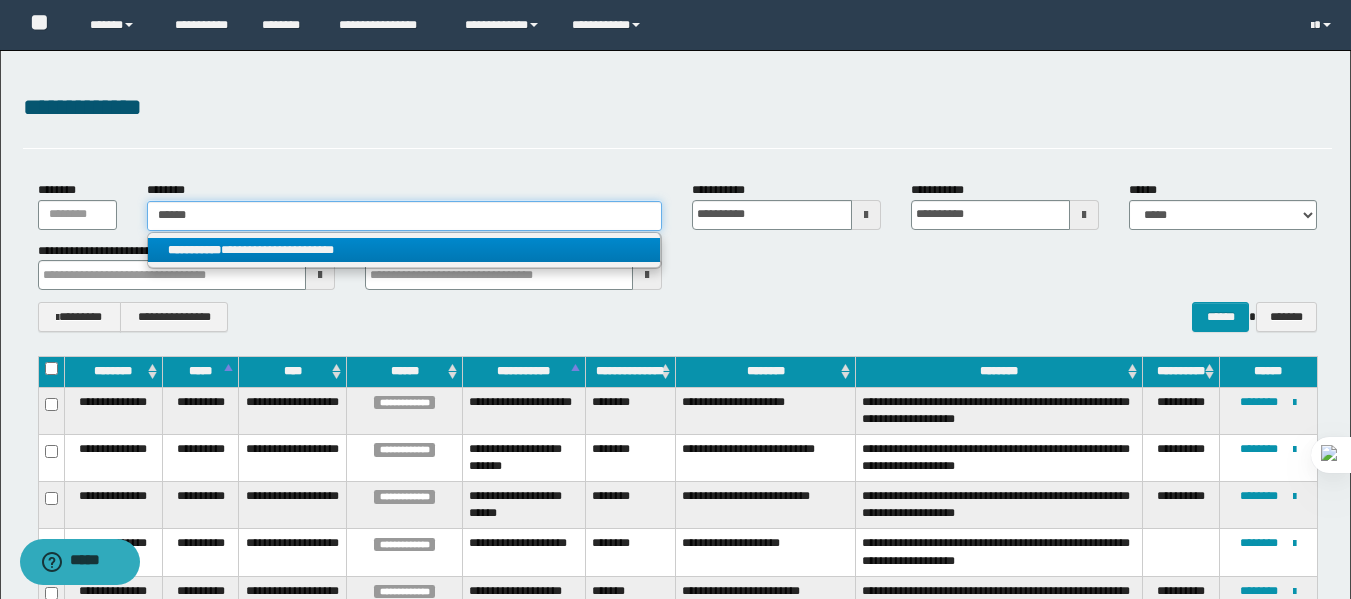 type 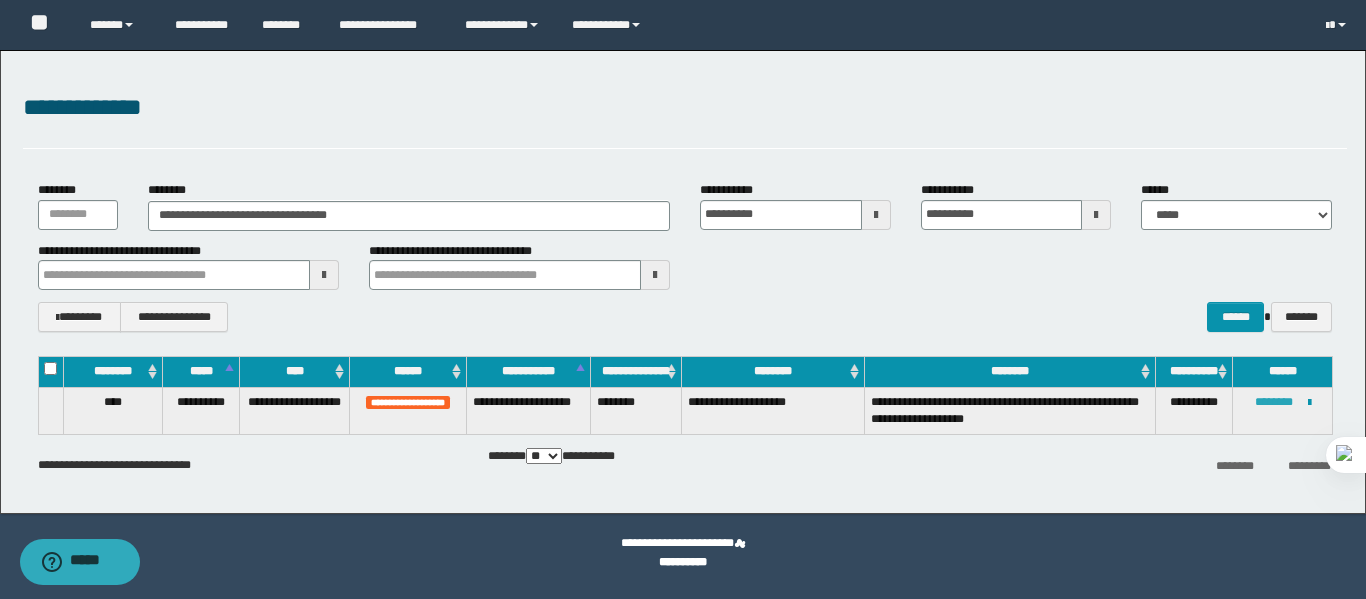 click on "********" at bounding box center (1274, 402) 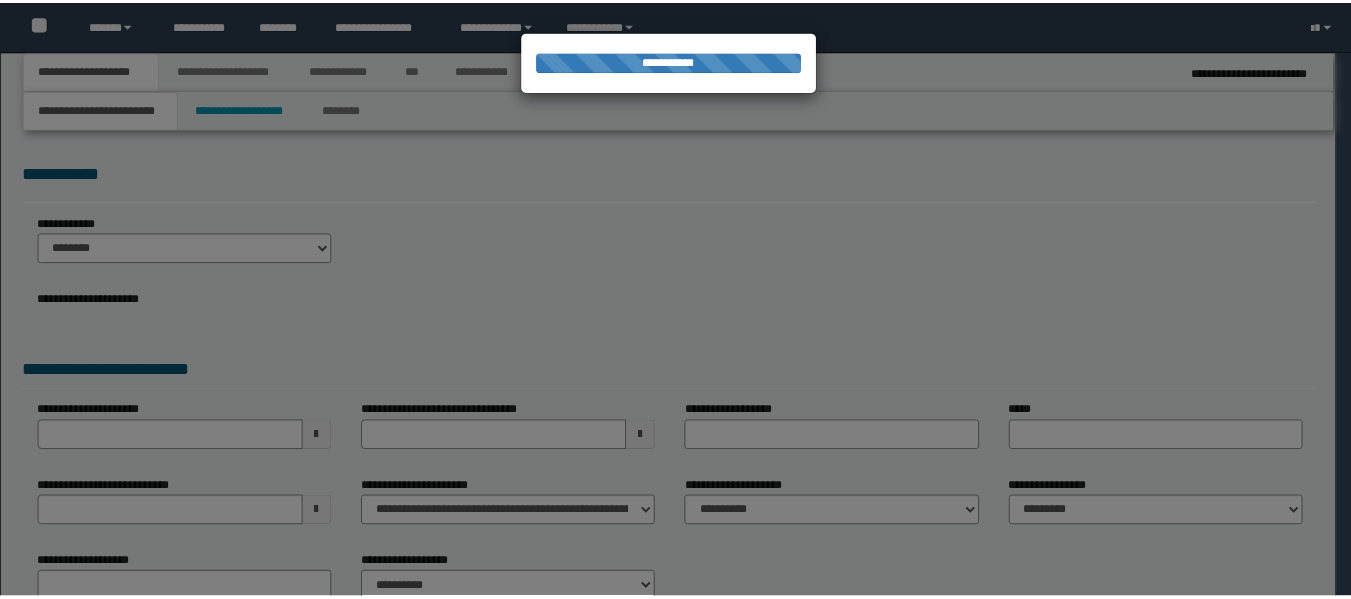 scroll, scrollTop: 0, scrollLeft: 0, axis: both 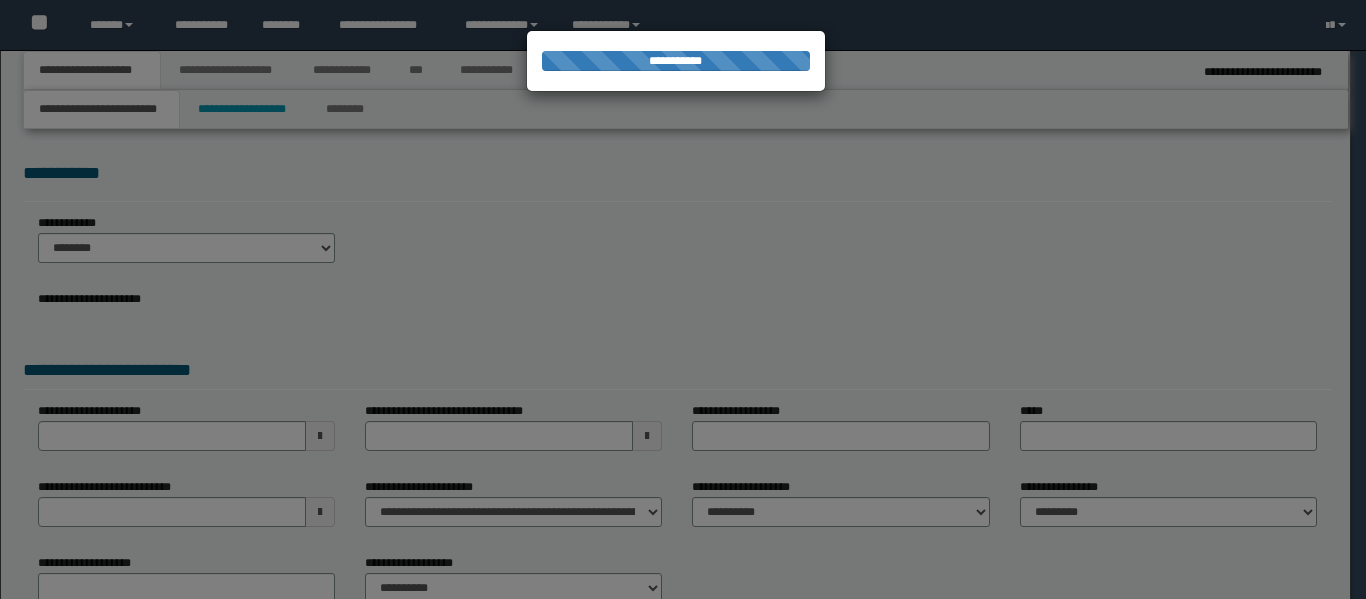 select on "*" 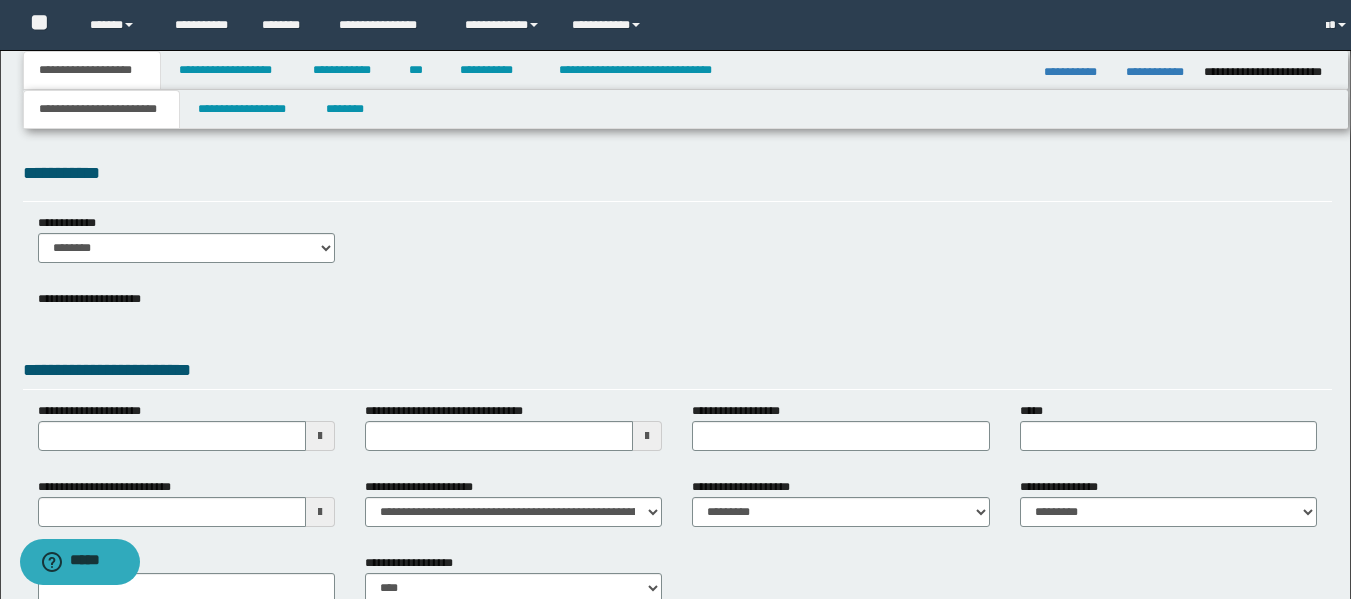 scroll, scrollTop: 0, scrollLeft: 0, axis: both 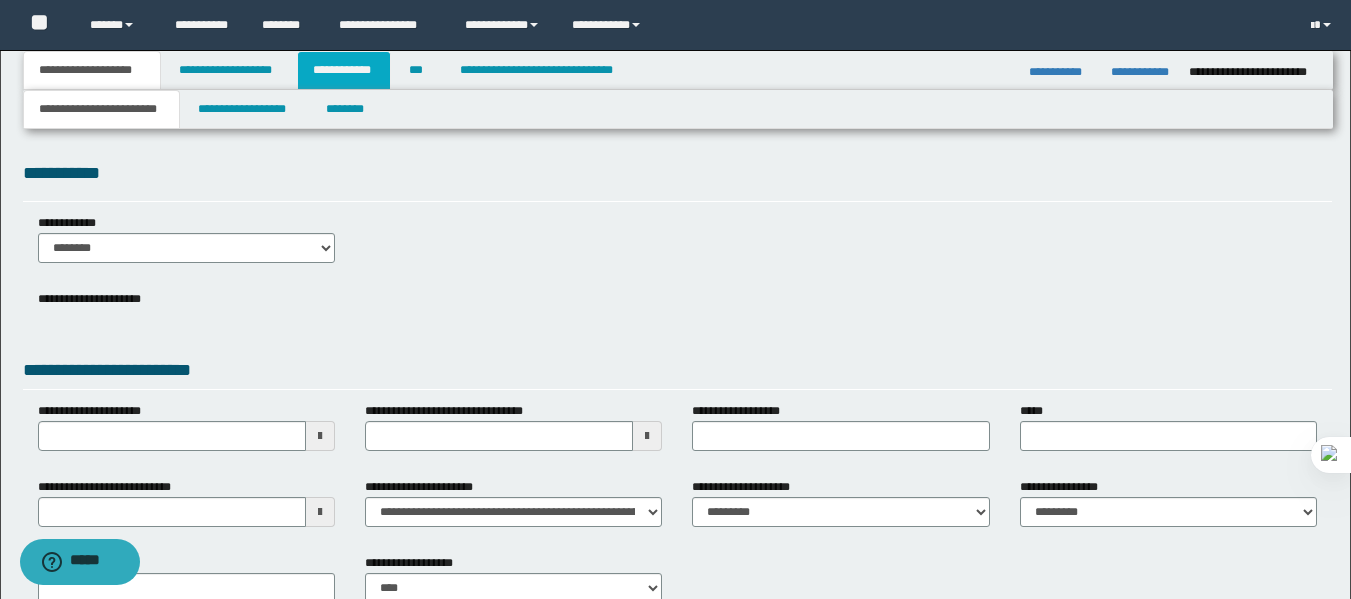 click on "**********" at bounding box center (344, 70) 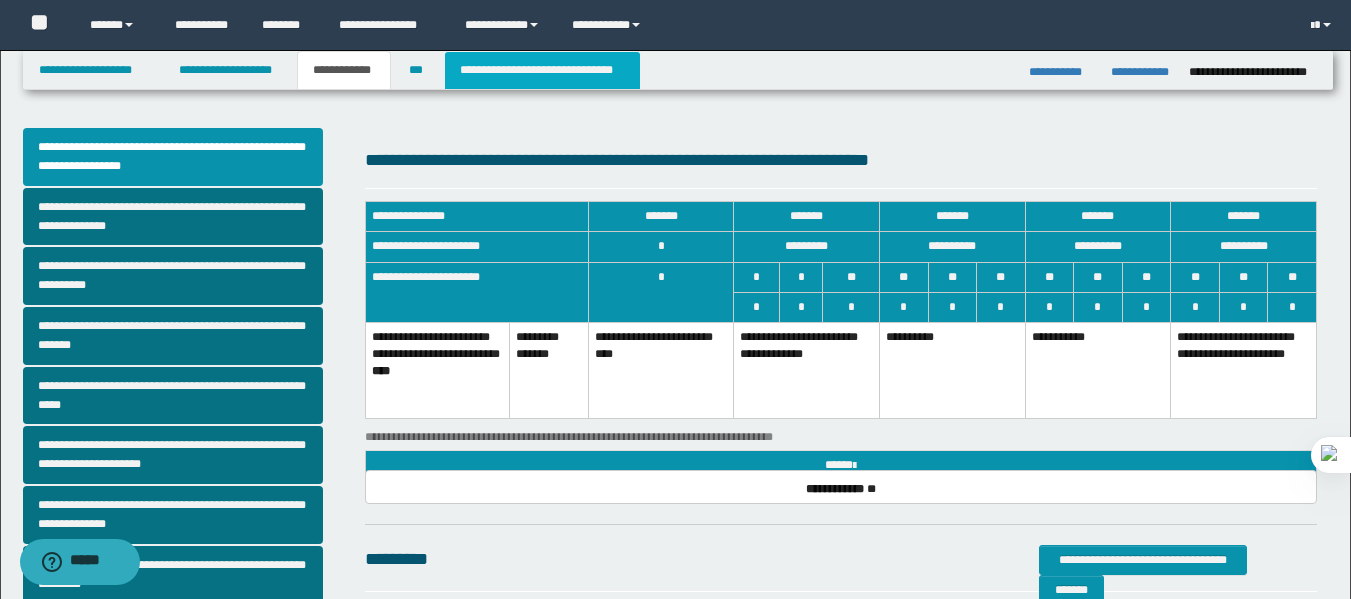 click on "**********" at bounding box center [542, 70] 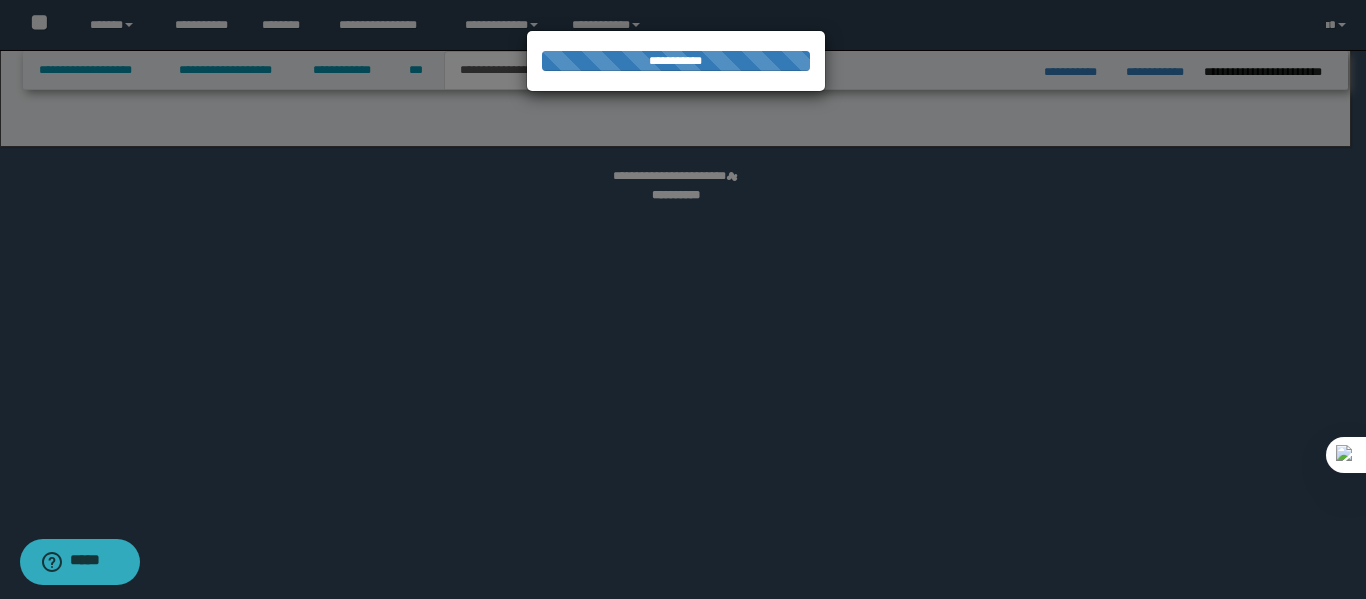 select on "*" 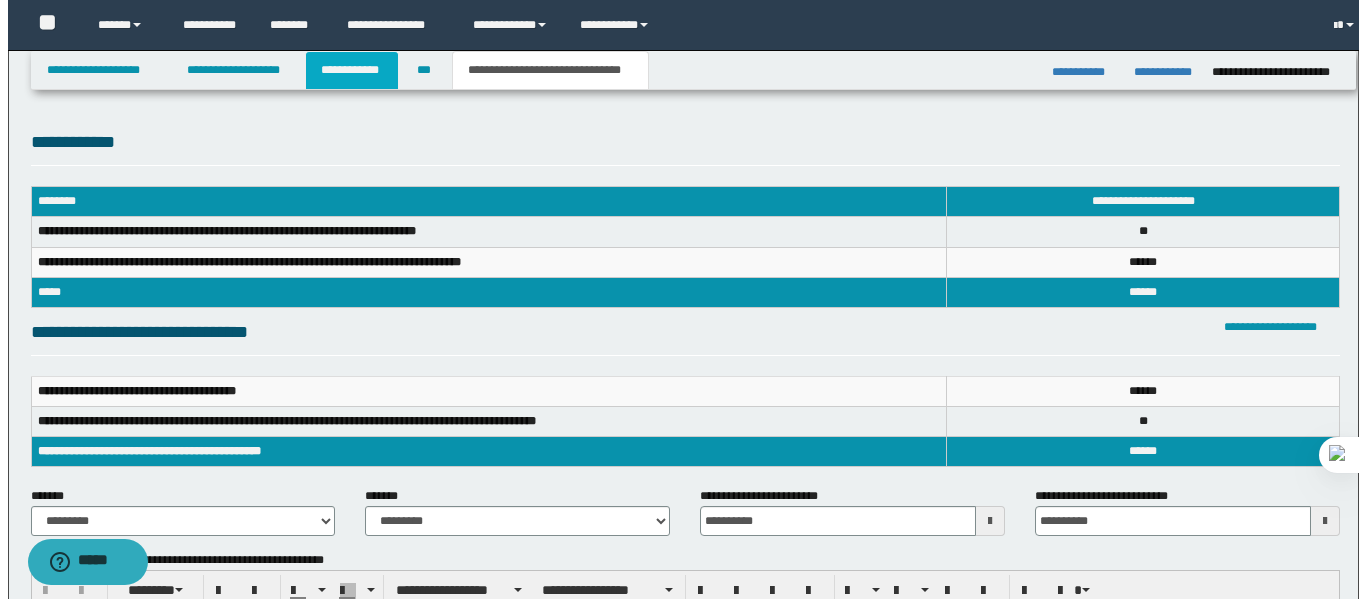 scroll, scrollTop: 0, scrollLeft: 0, axis: both 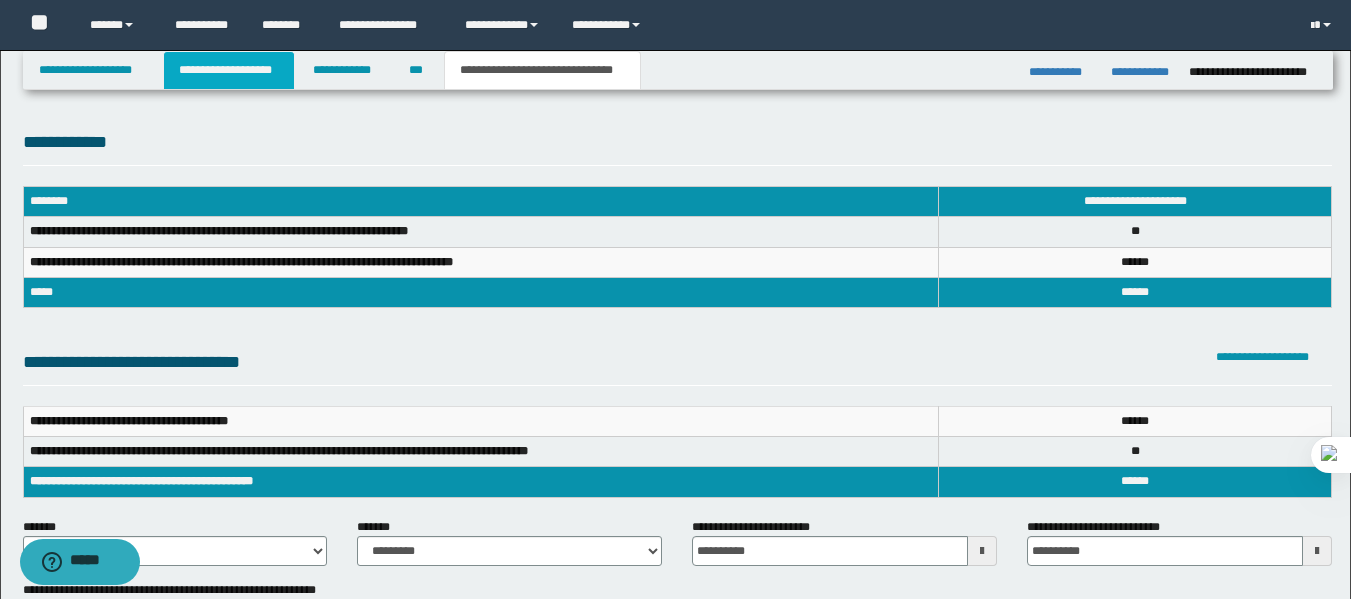 click on "**********" at bounding box center (229, 70) 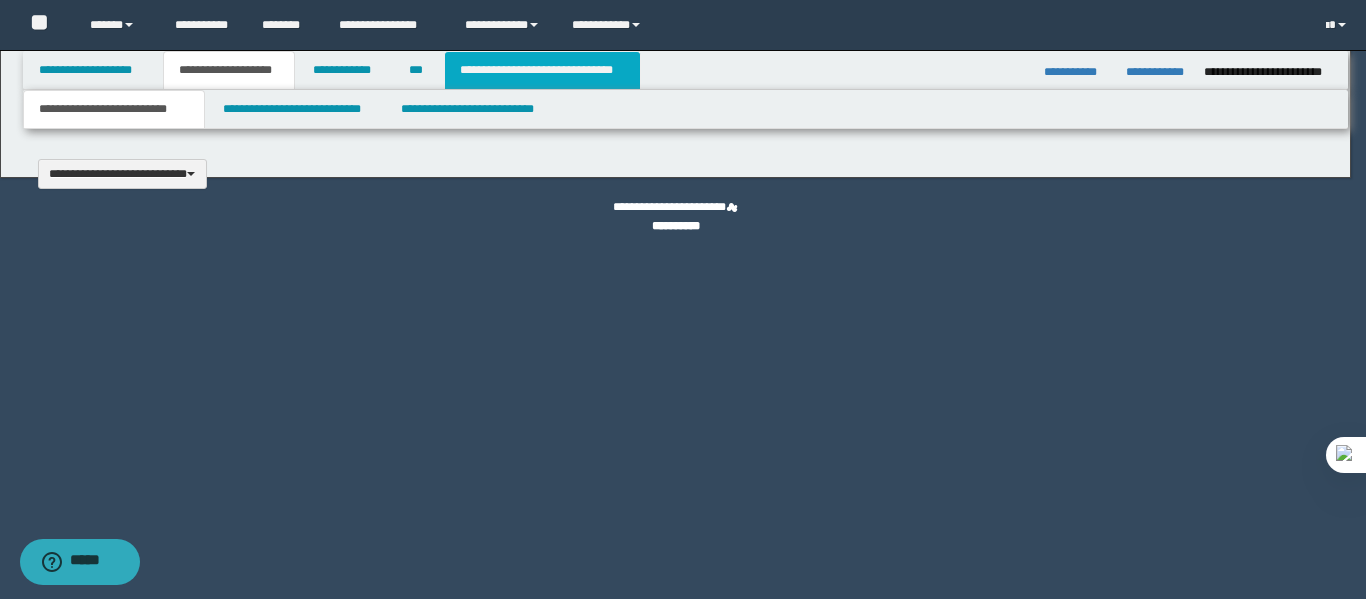 type 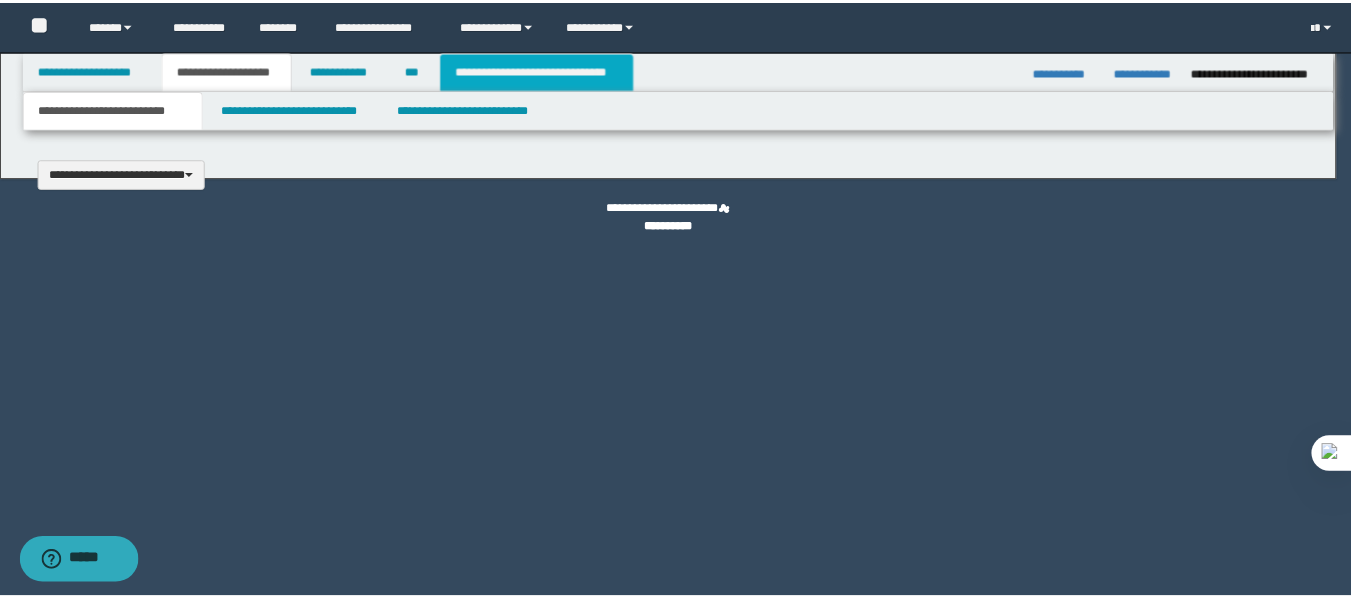 scroll, scrollTop: 0, scrollLeft: 0, axis: both 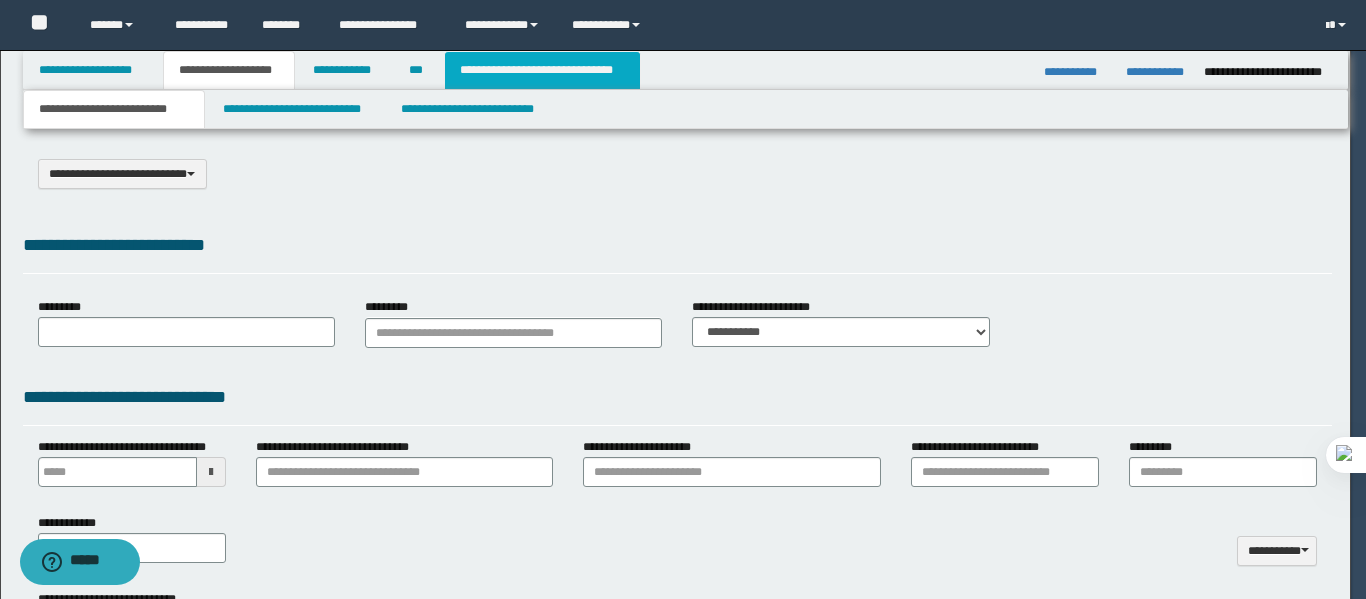 select on "*" 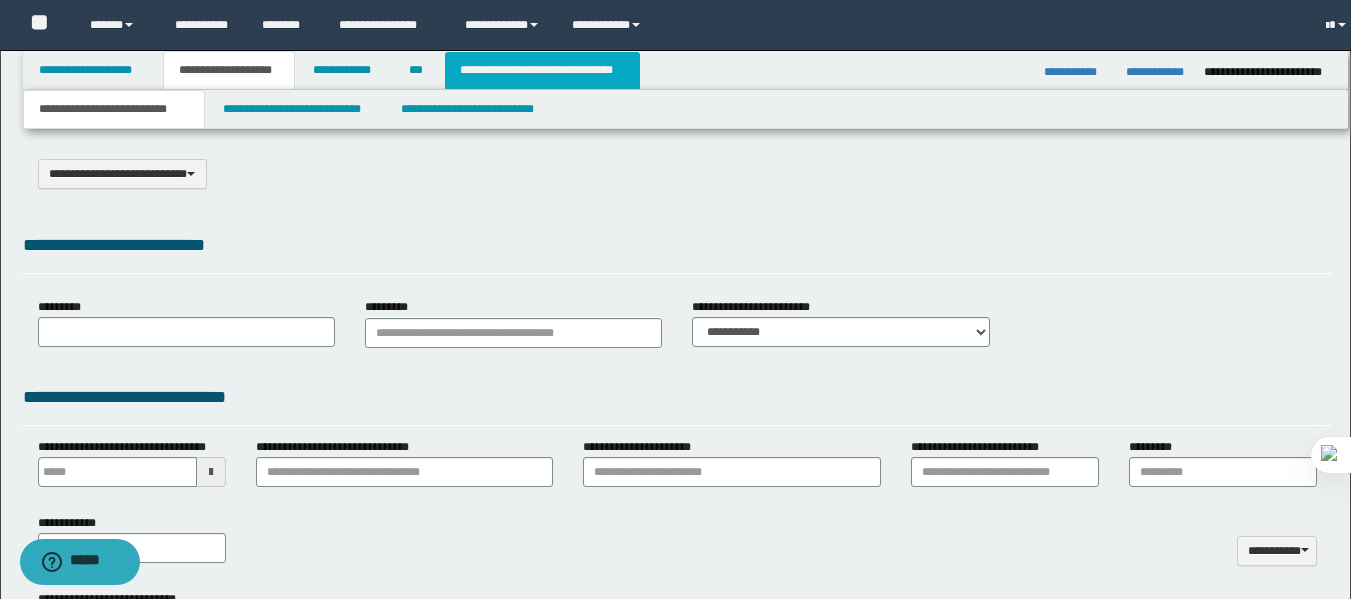 click on "**********" at bounding box center [542, 70] 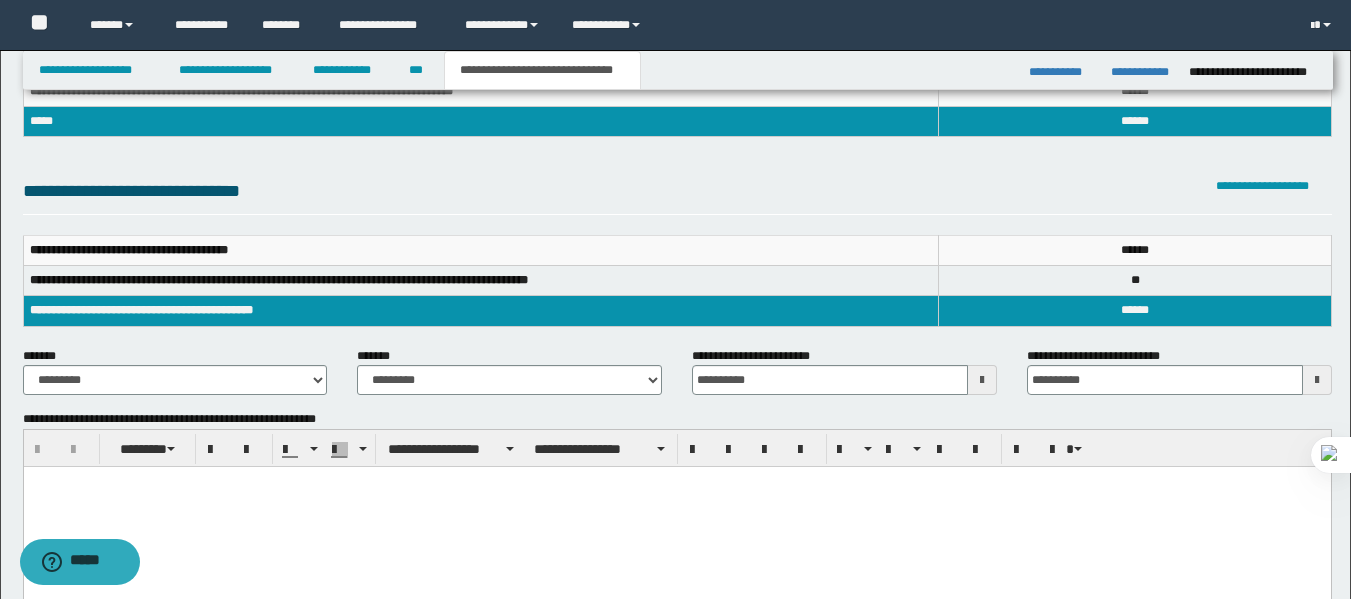 scroll, scrollTop: 0, scrollLeft: 0, axis: both 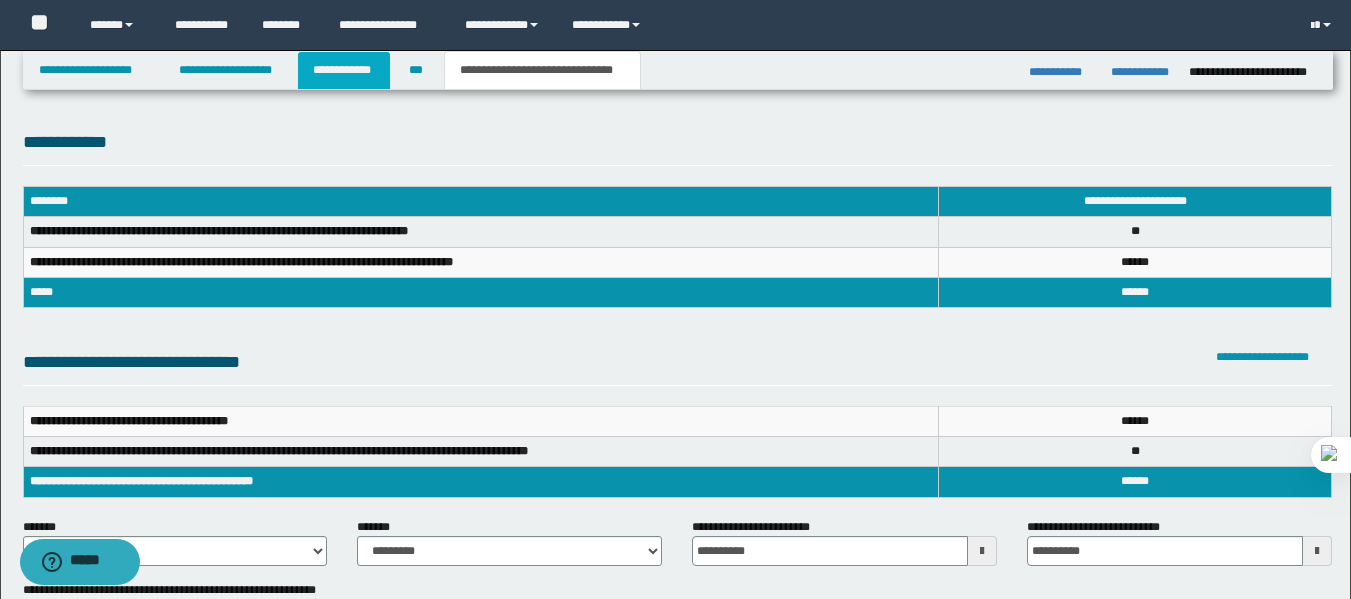 click on "**********" at bounding box center (344, 70) 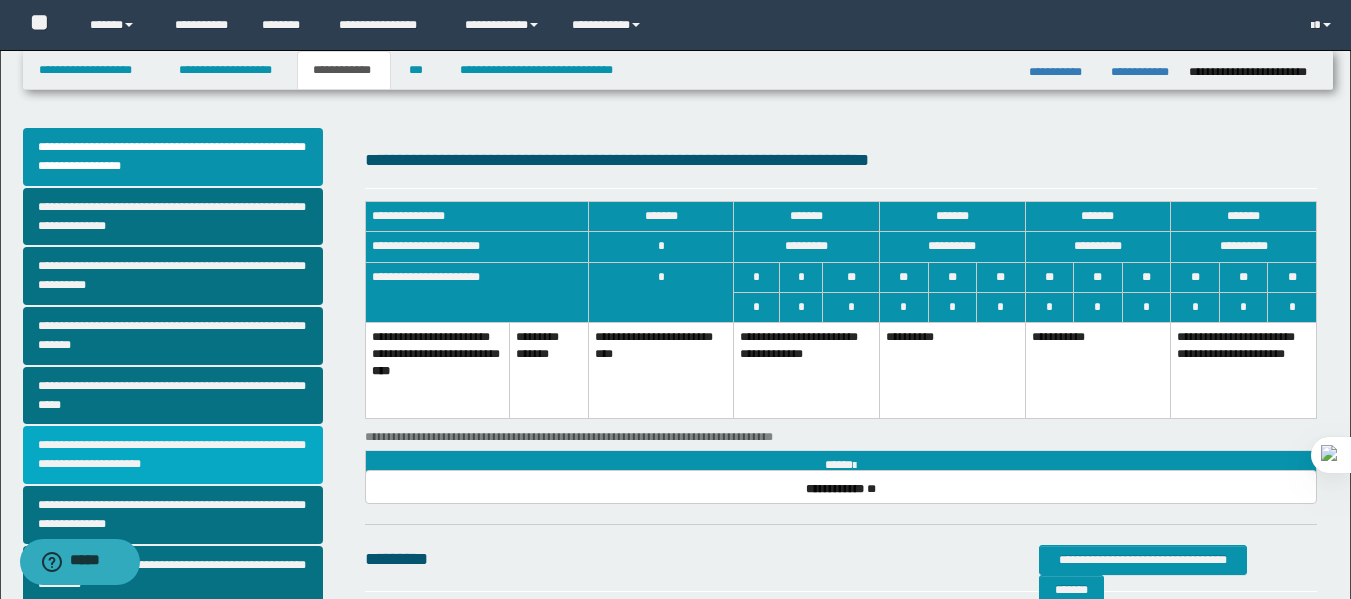 click on "**********" at bounding box center [173, 455] 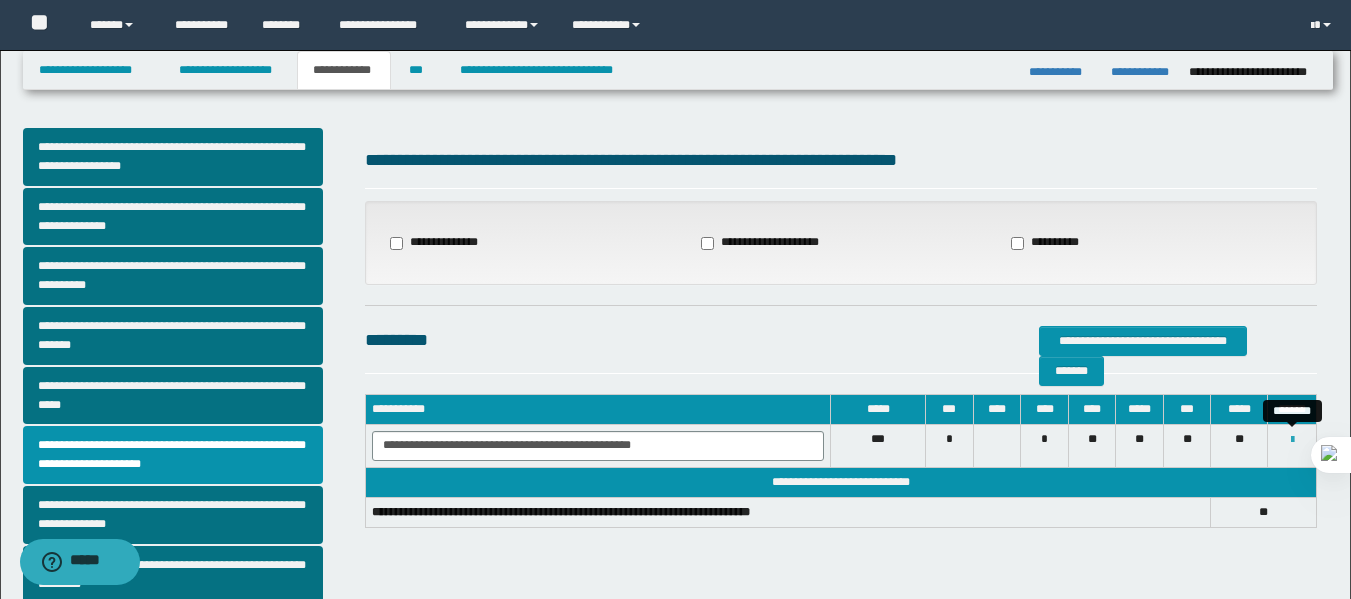 click at bounding box center [1292, 440] 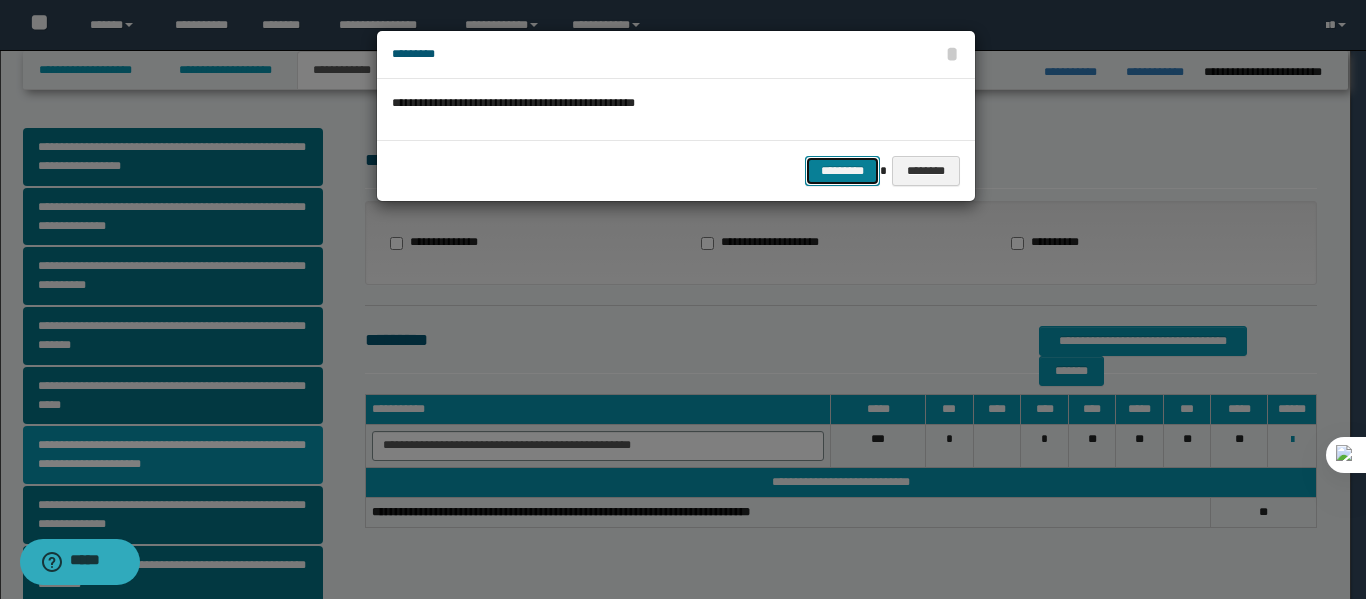 click on "*********" at bounding box center (842, 171) 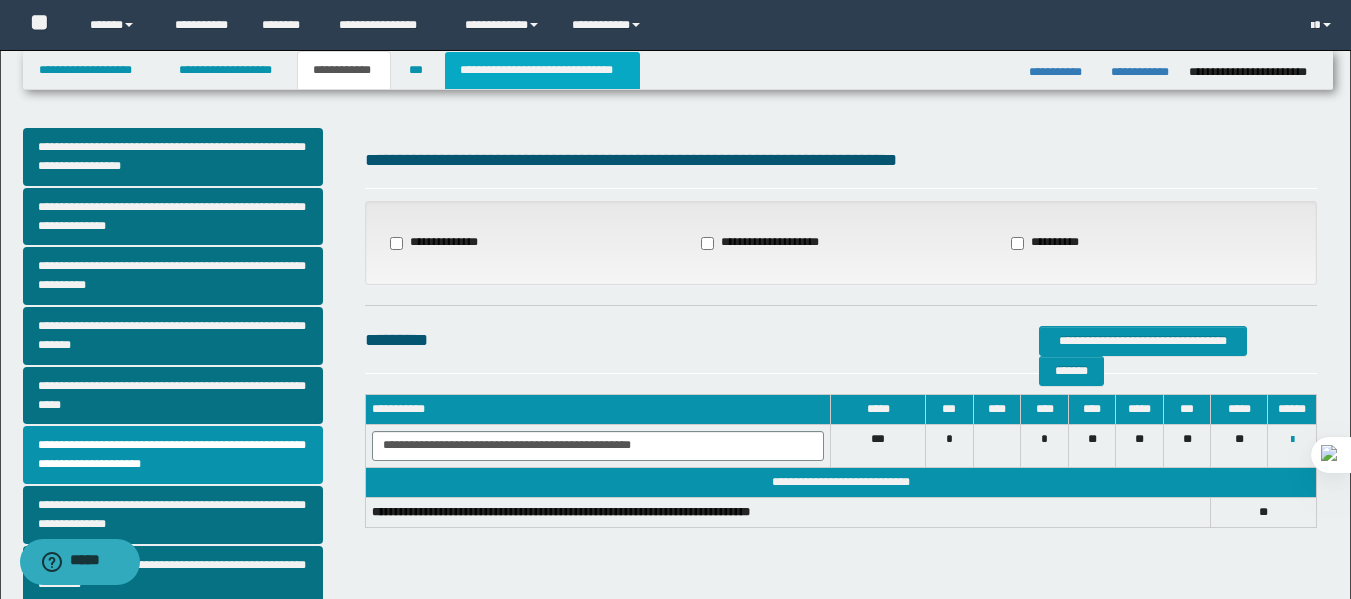 click on "**********" at bounding box center [542, 70] 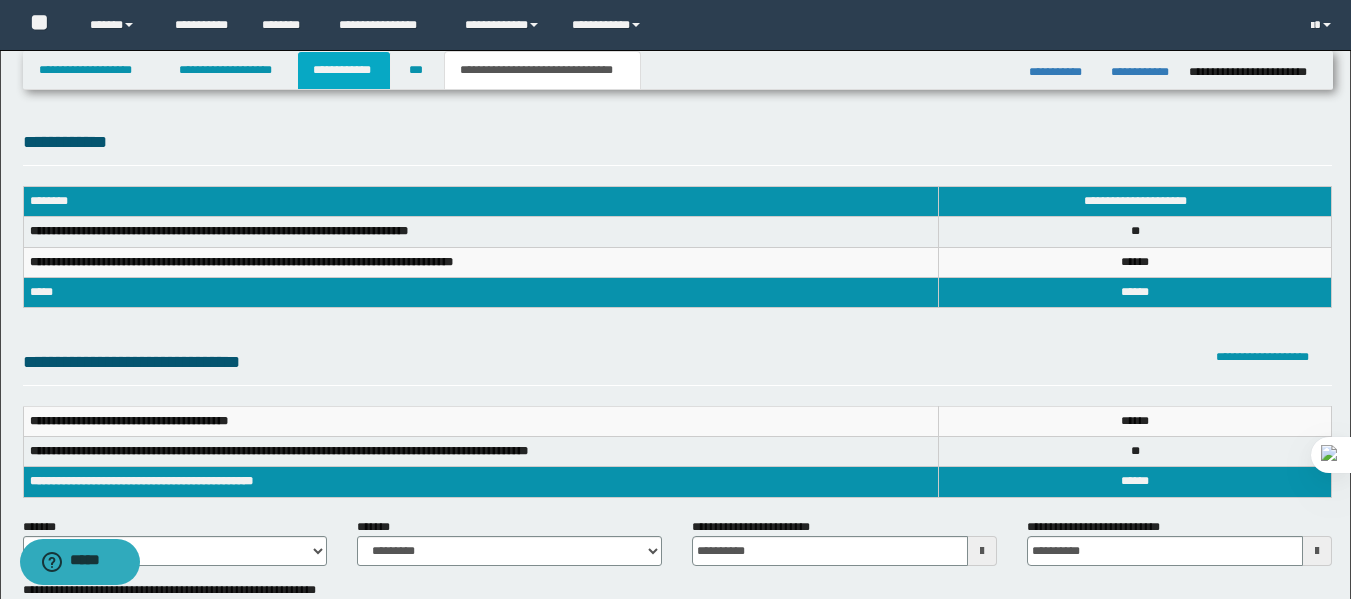 click on "**********" at bounding box center (344, 70) 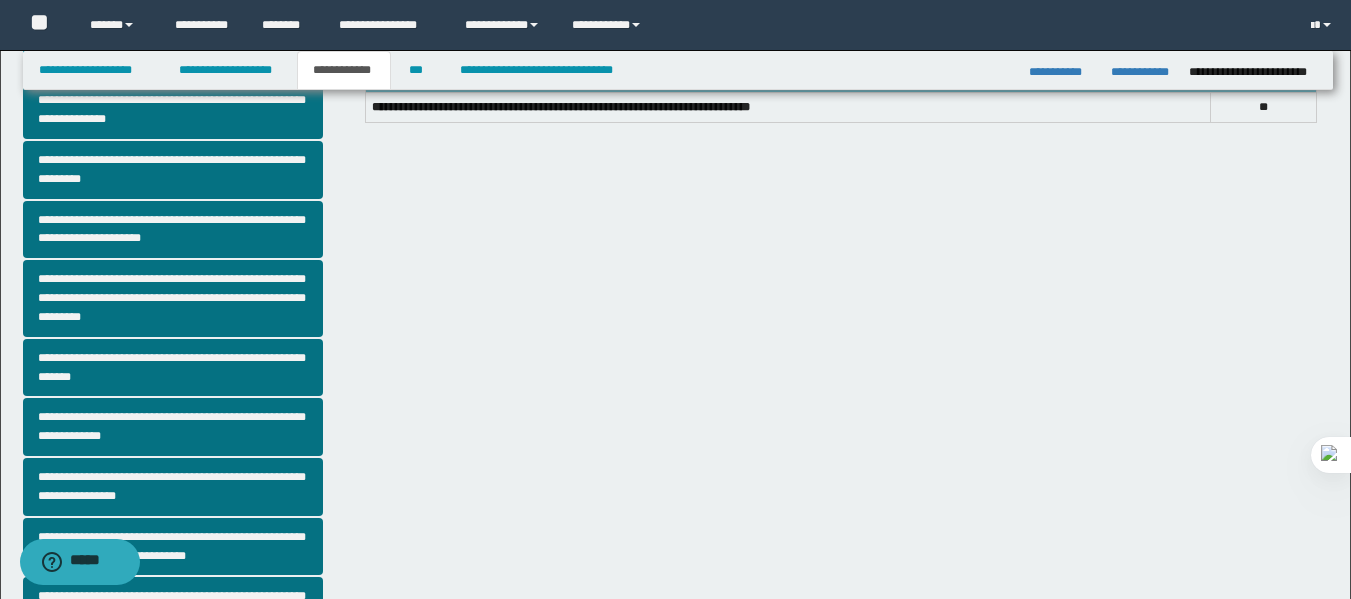 scroll, scrollTop: 446, scrollLeft: 0, axis: vertical 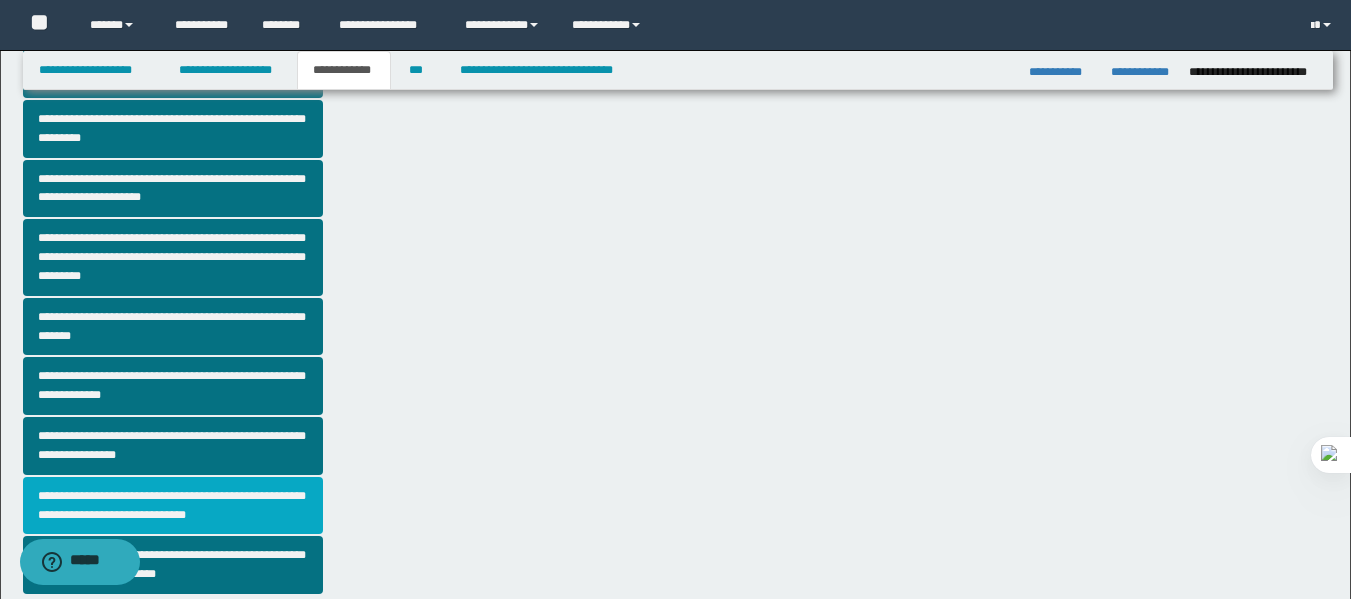 click on "**********" at bounding box center (173, 506) 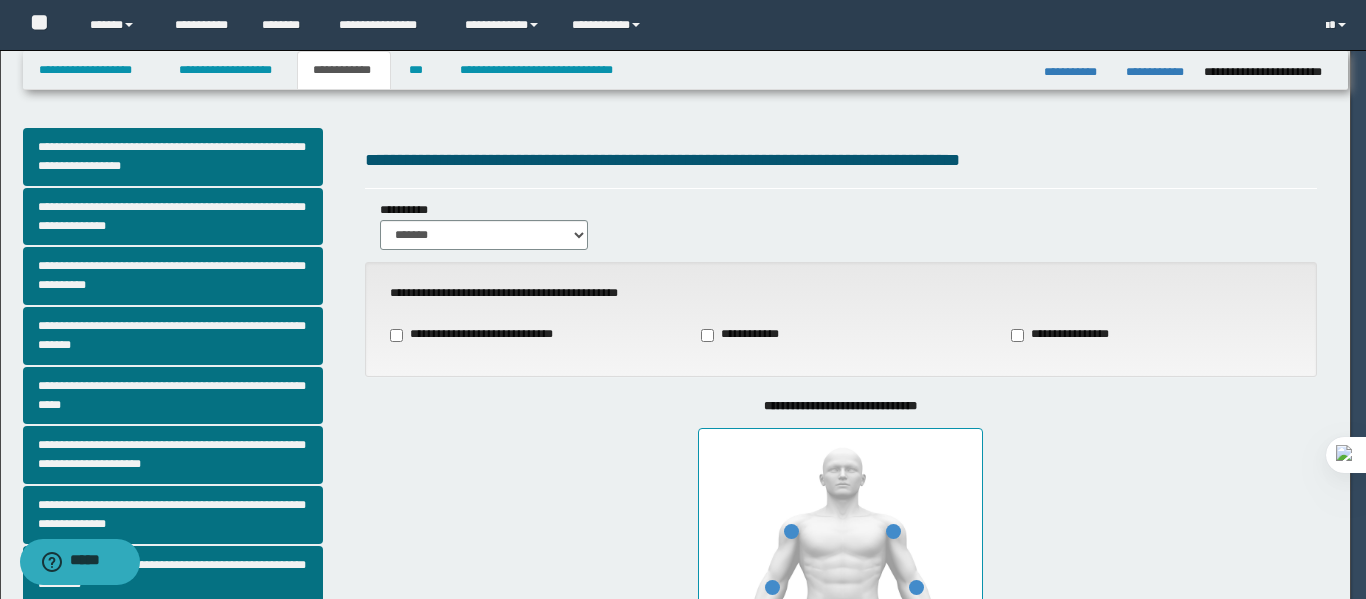type on "**" 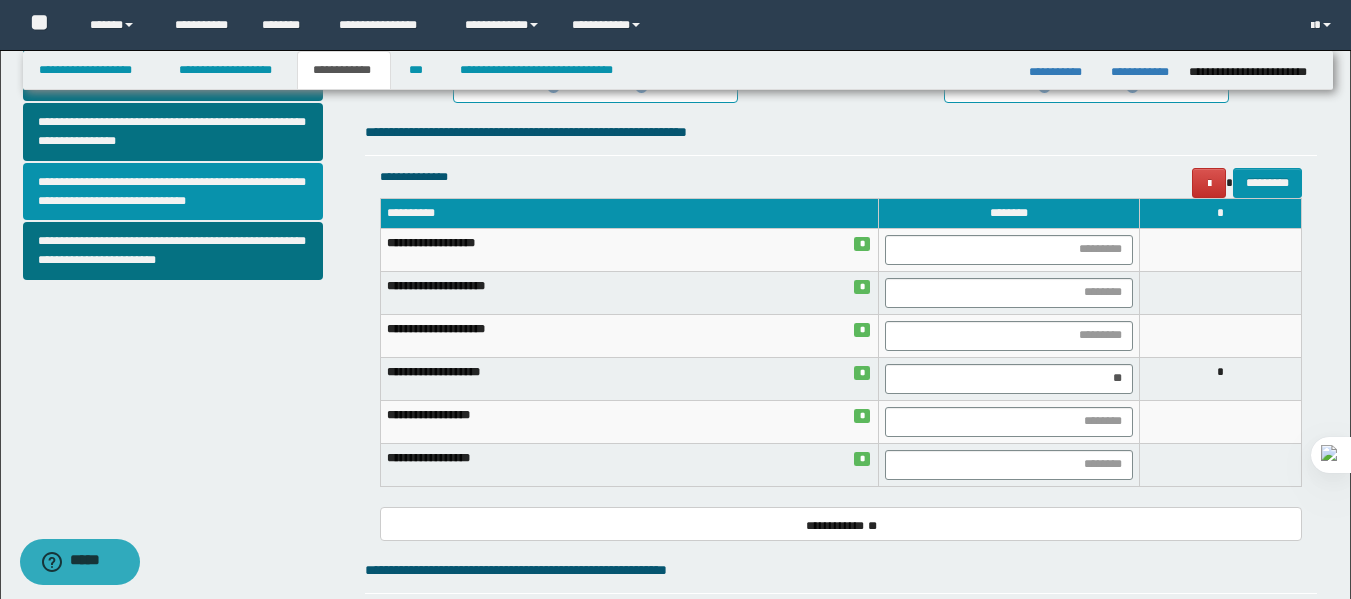 scroll, scrollTop: 774, scrollLeft: 0, axis: vertical 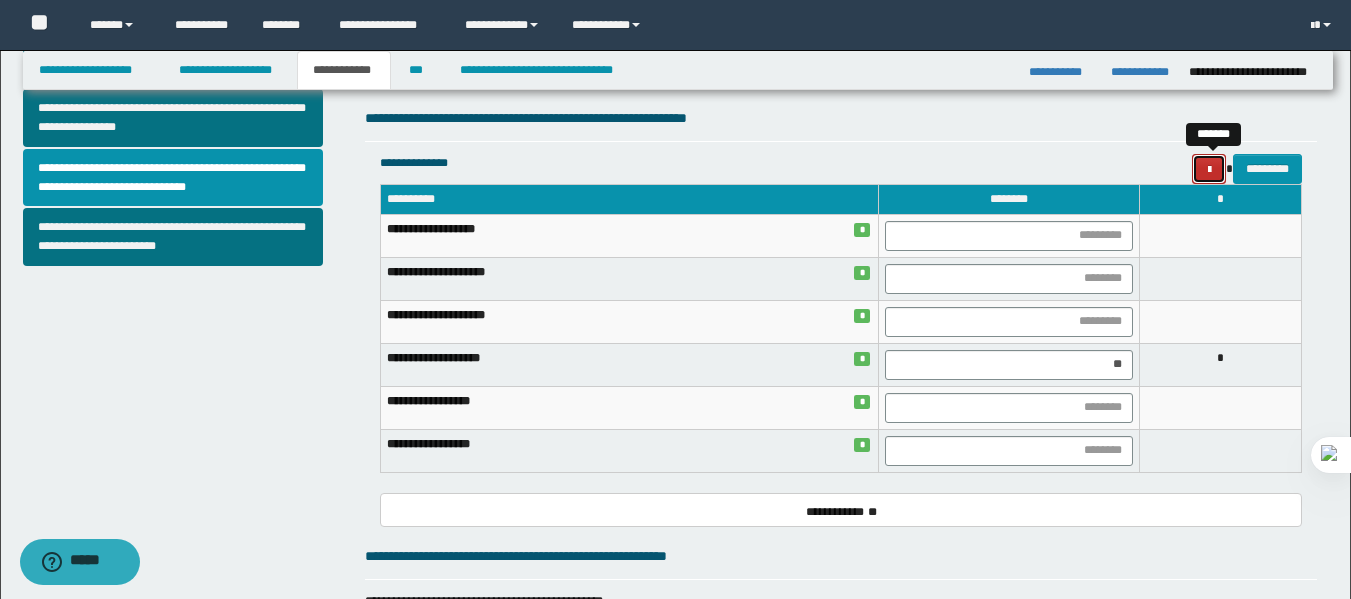 click at bounding box center [1209, 169] 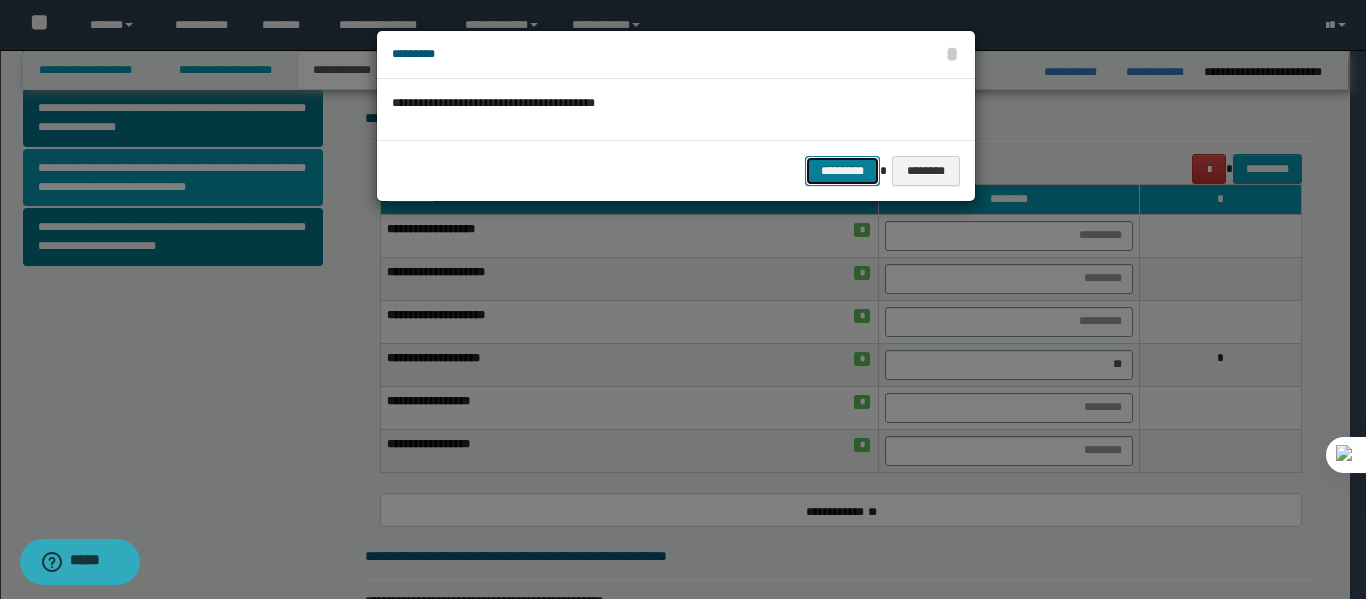 click on "*********" at bounding box center [842, 171] 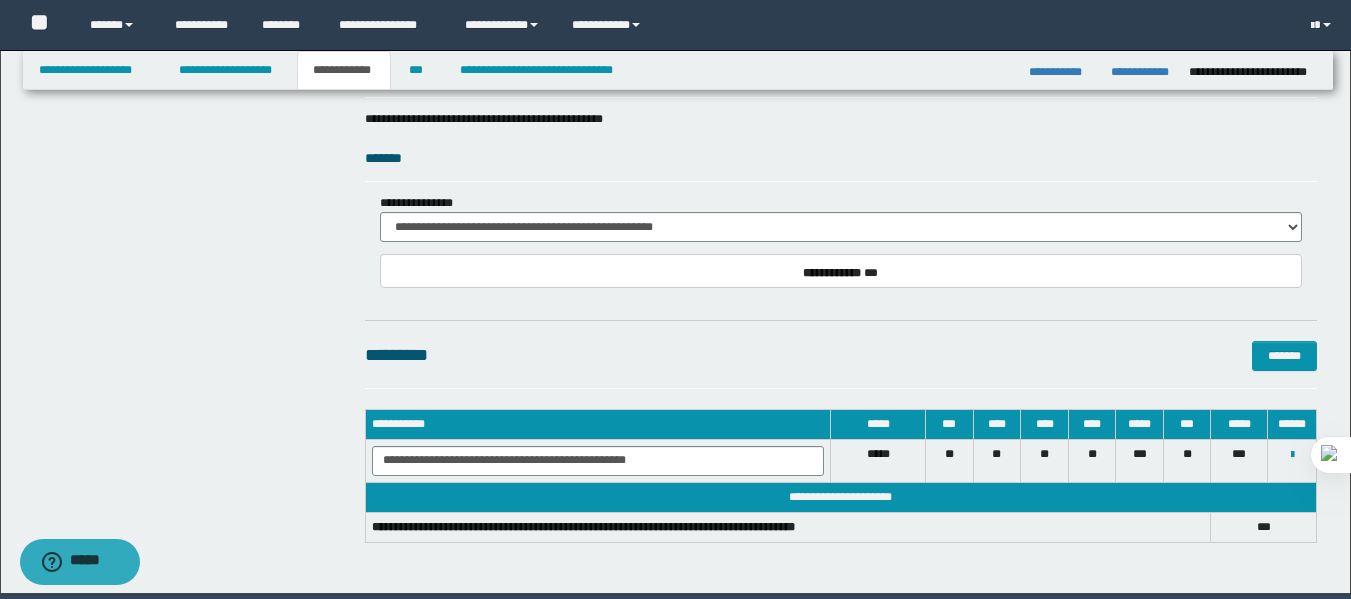 scroll, scrollTop: 1315, scrollLeft: 0, axis: vertical 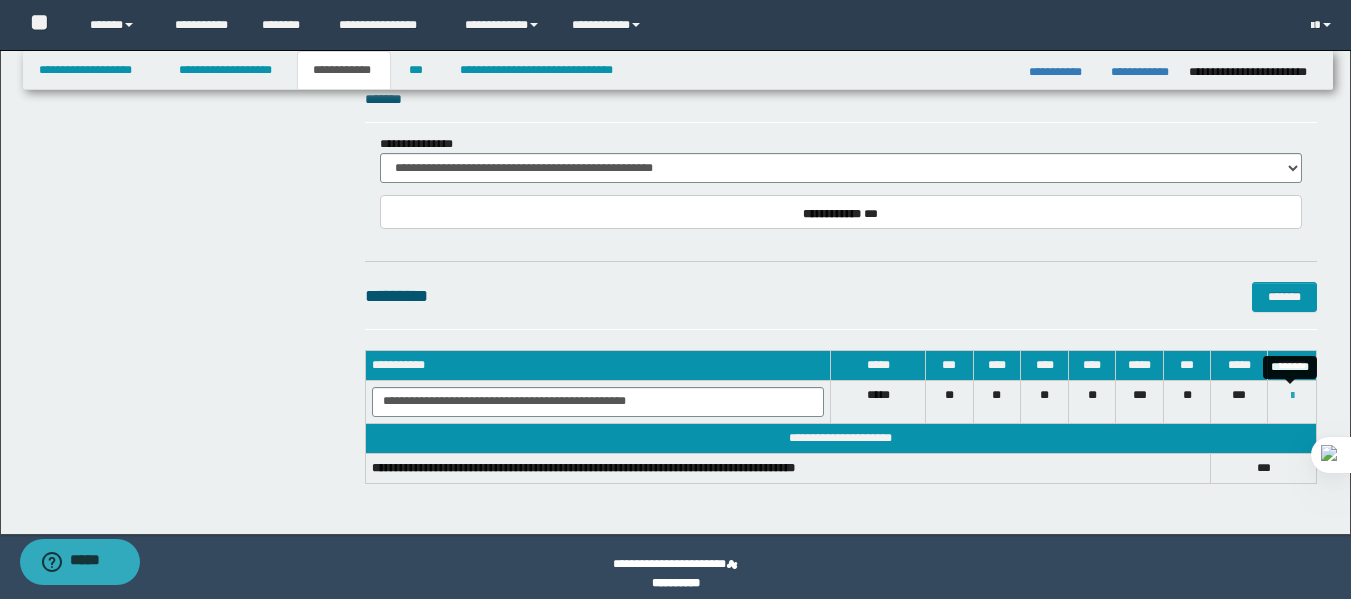 click at bounding box center [1292, 396] 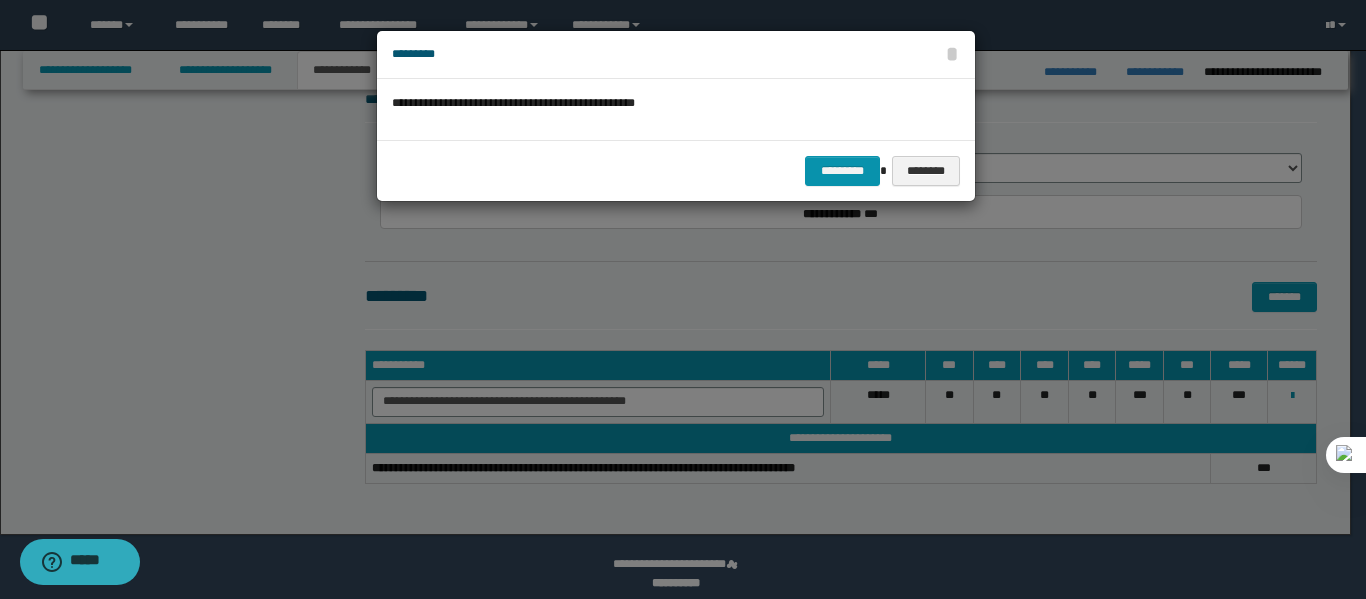 click on "*********
********" at bounding box center [676, 170] 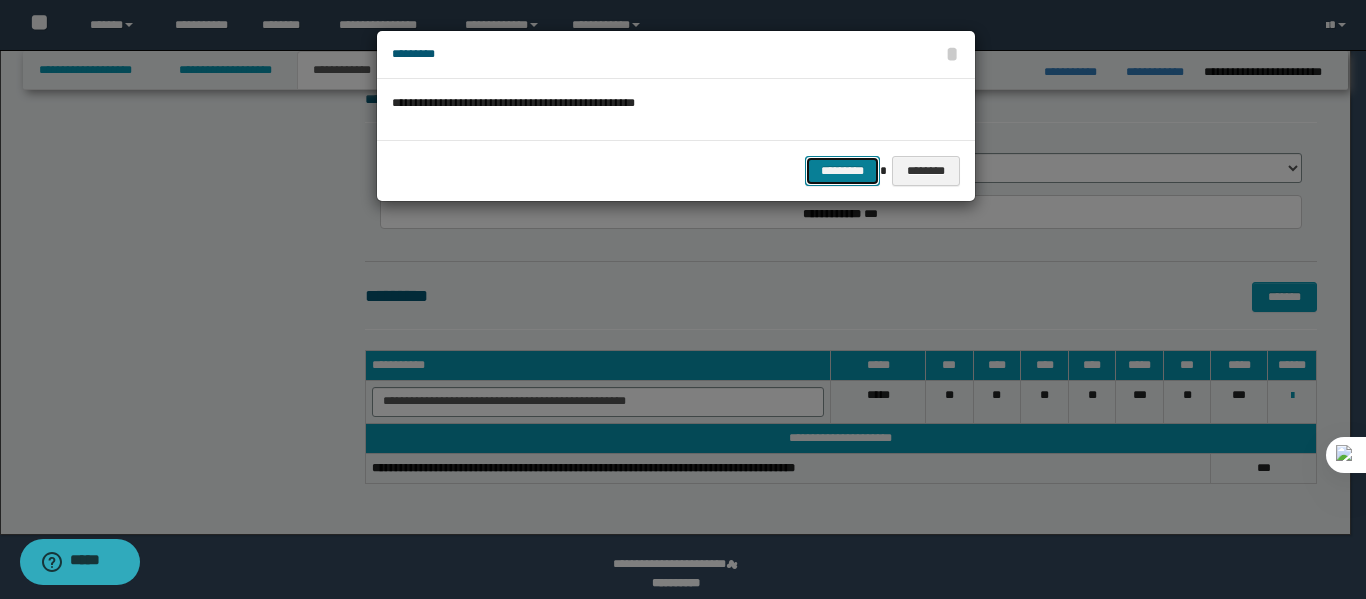 click on "*********" at bounding box center (842, 171) 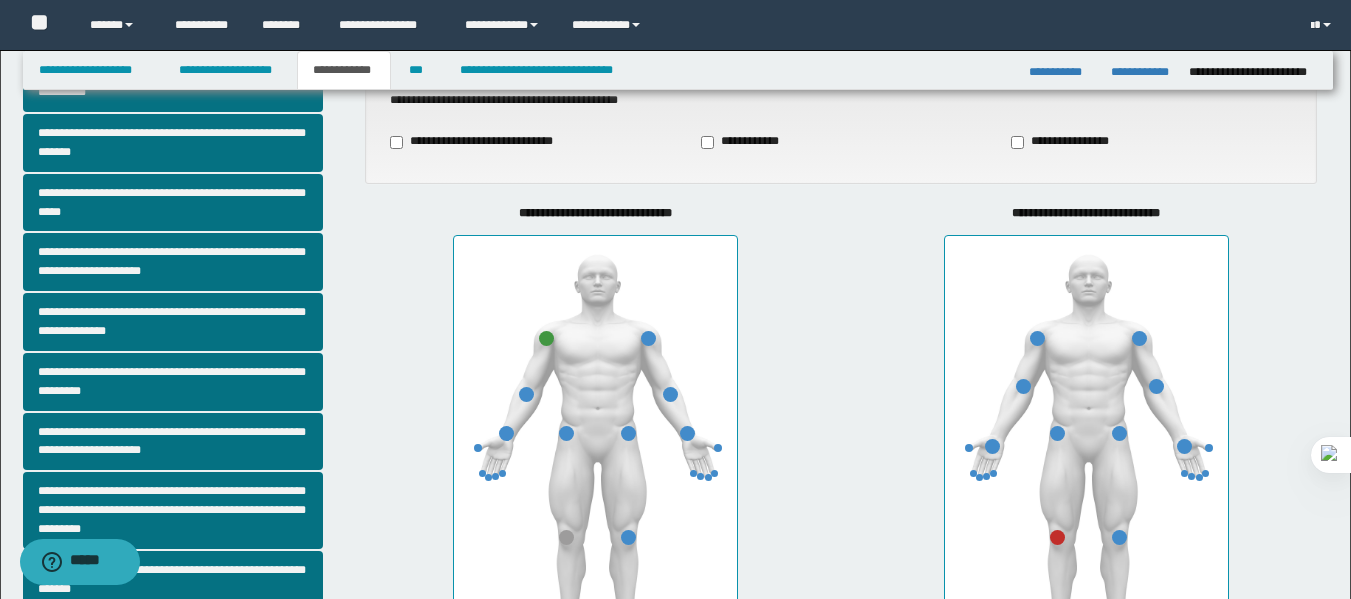 scroll, scrollTop: 91, scrollLeft: 0, axis: vertical 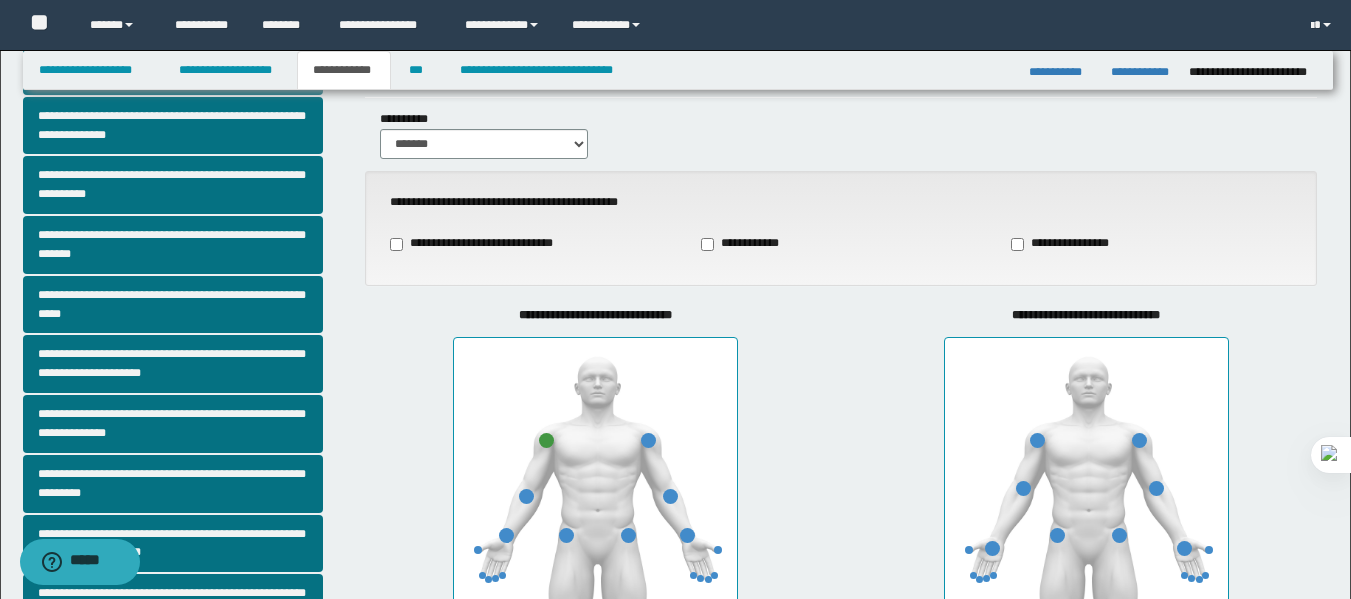 click at bounding box center (546, 440) 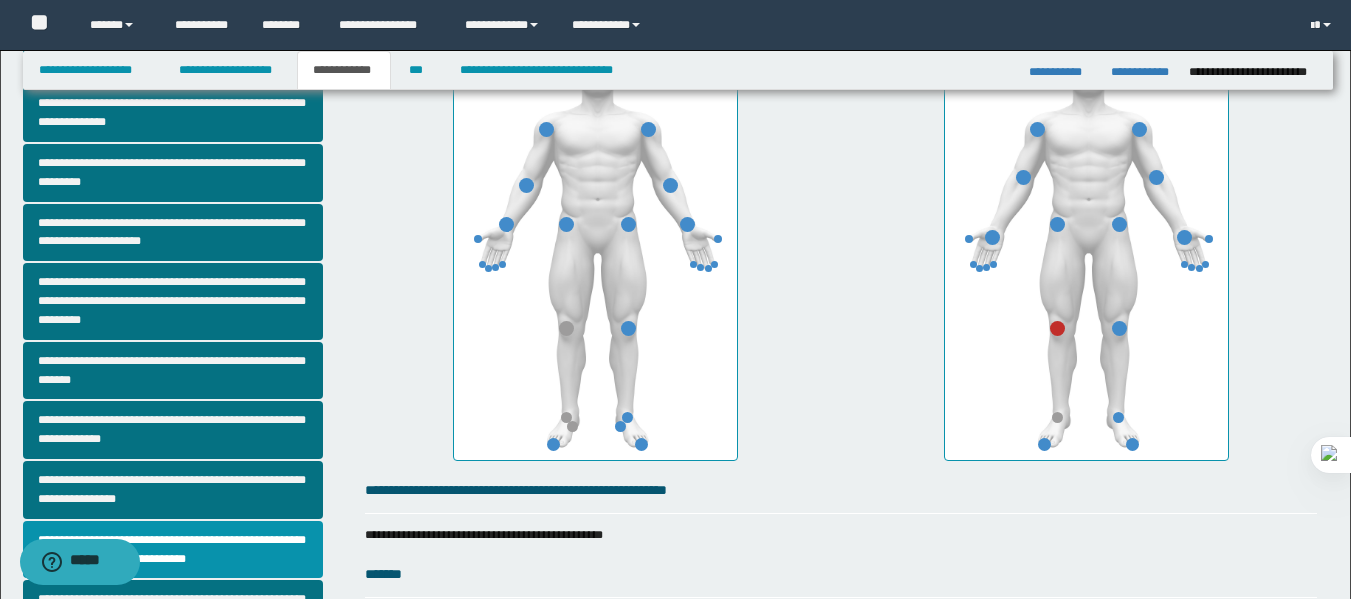 scroll, scrollTop: 300, scrollLeft: 0, axis: vertical 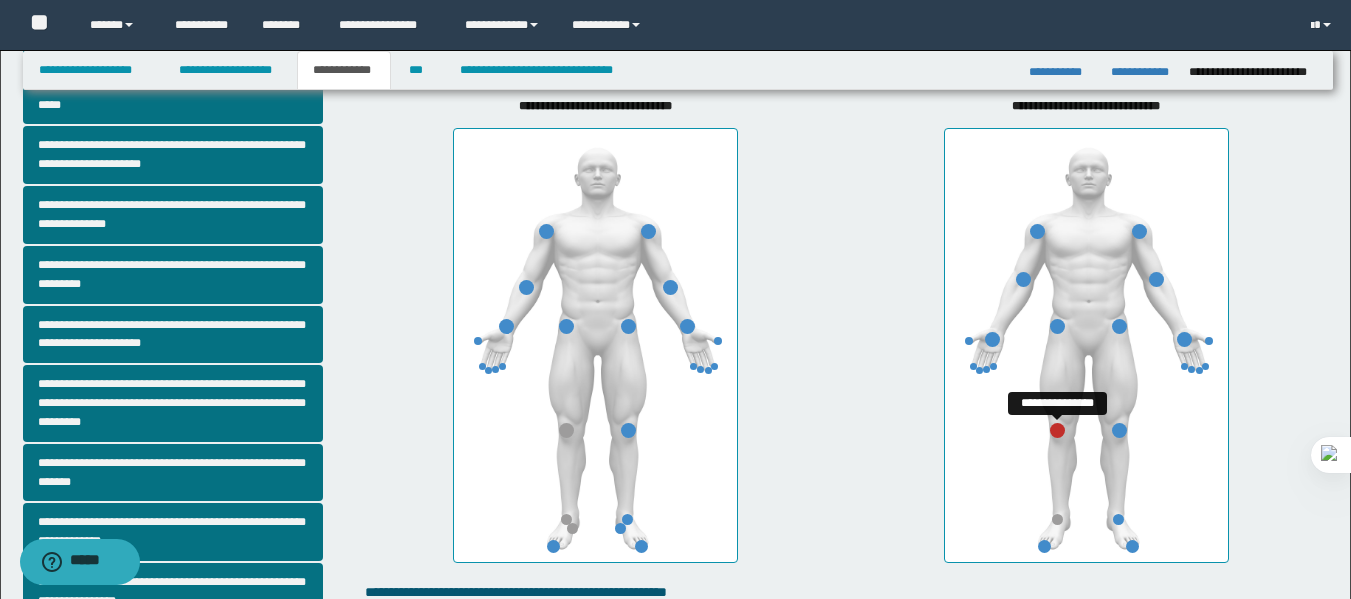 click at bounding box center [1057, 430] 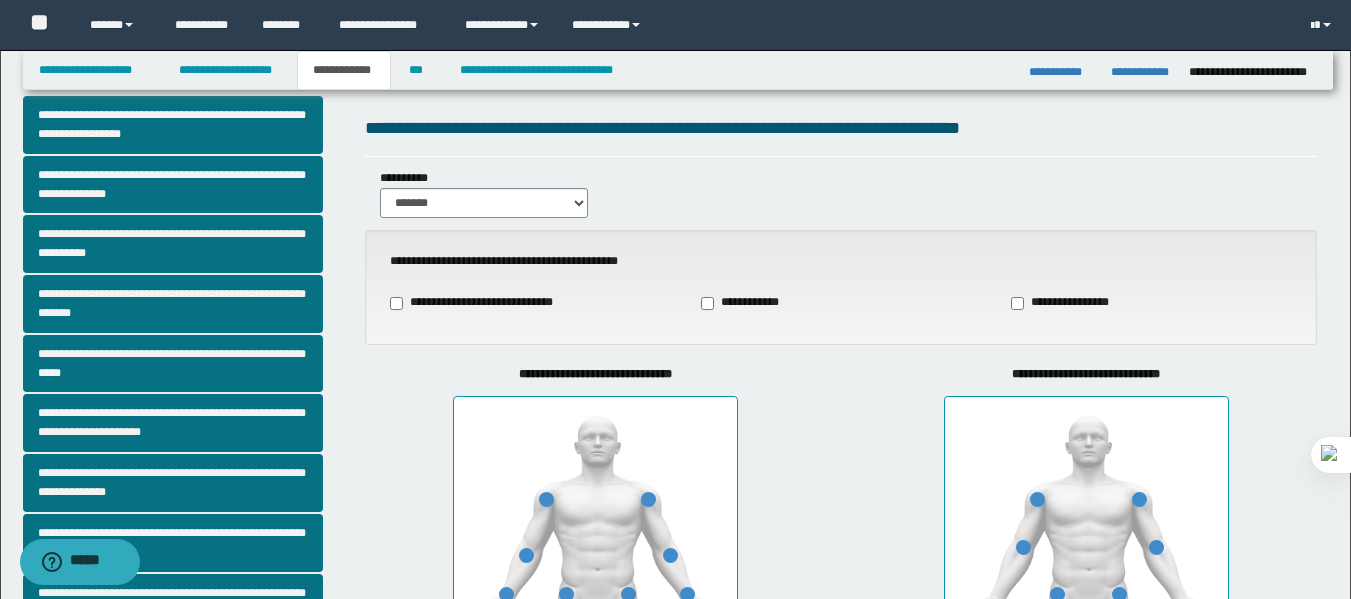 scroll, scrollTop: 0, scrollLeft: 0, axis: both 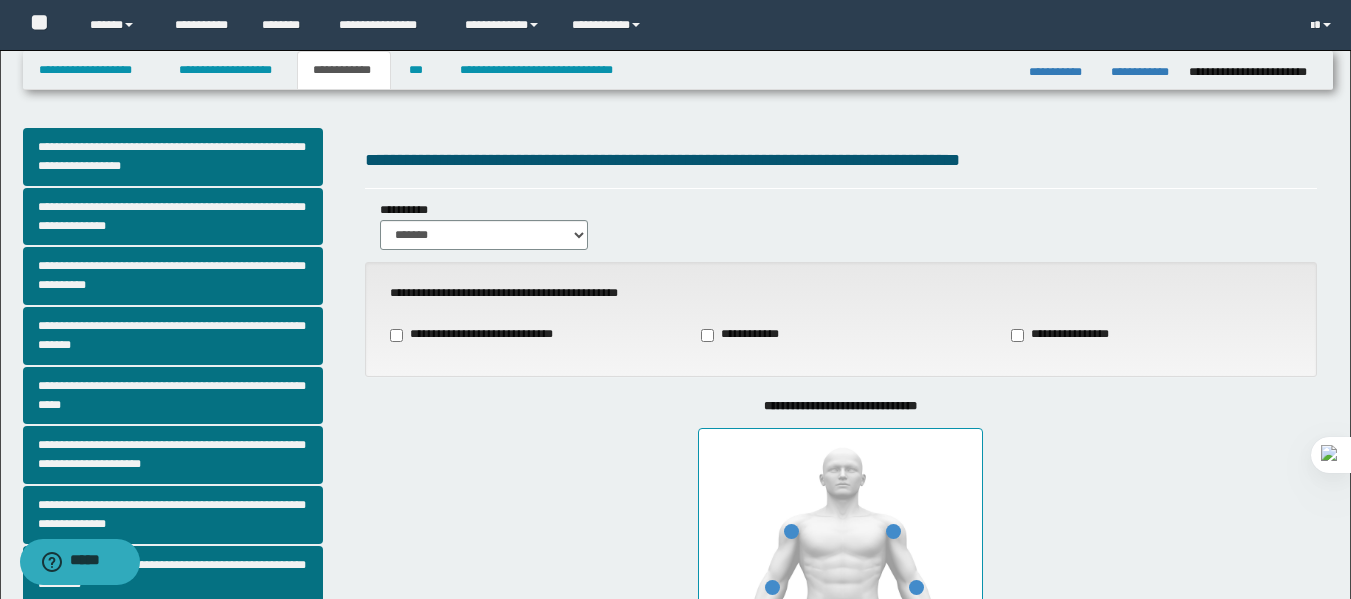 click on "**********" at bounding box center (841, 225) 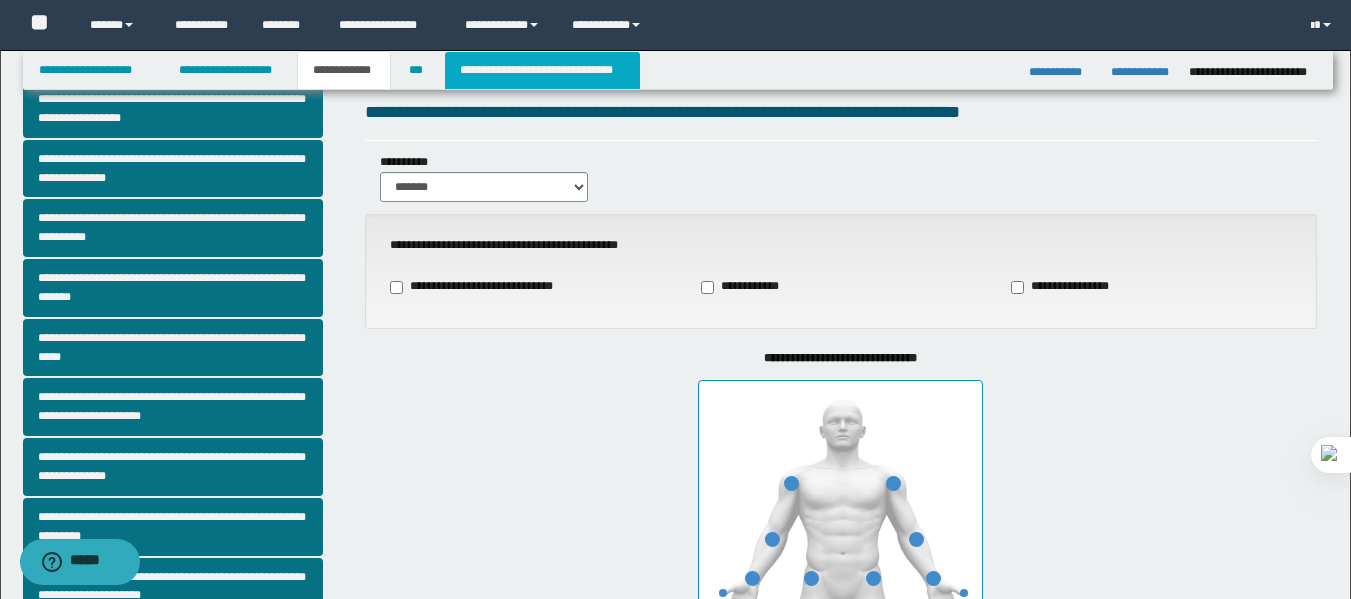 click on "**********" at bounding box center [542, 70] 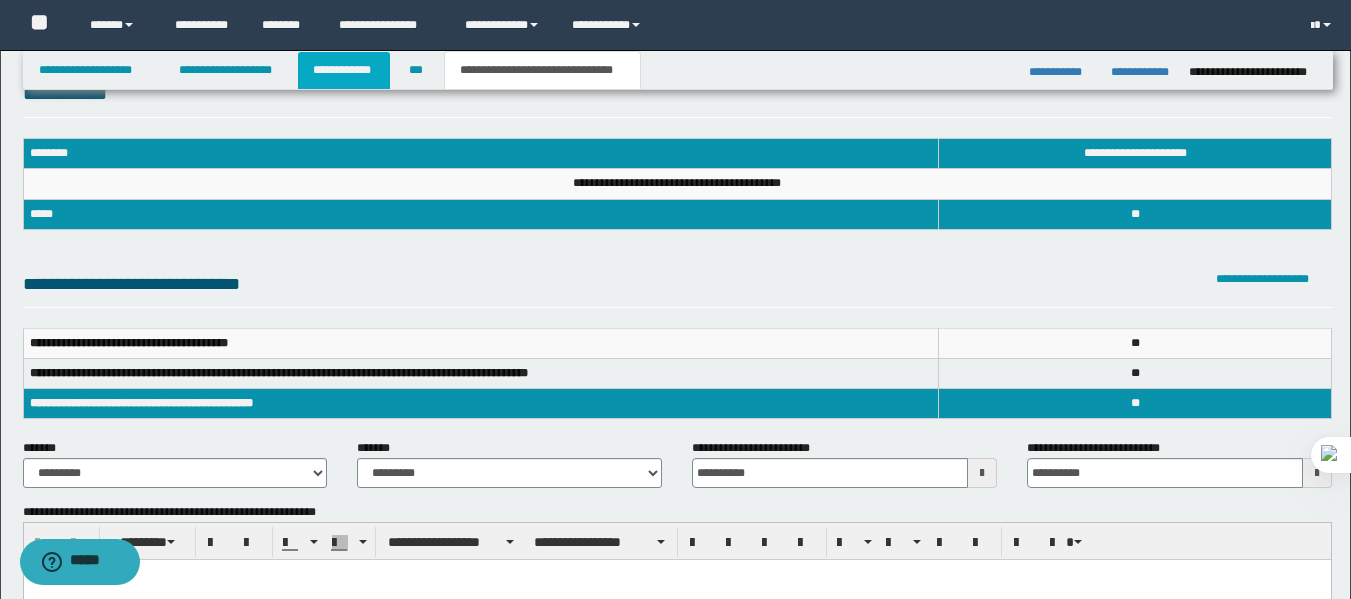 click on "**********" at bounding box center [344, 70] 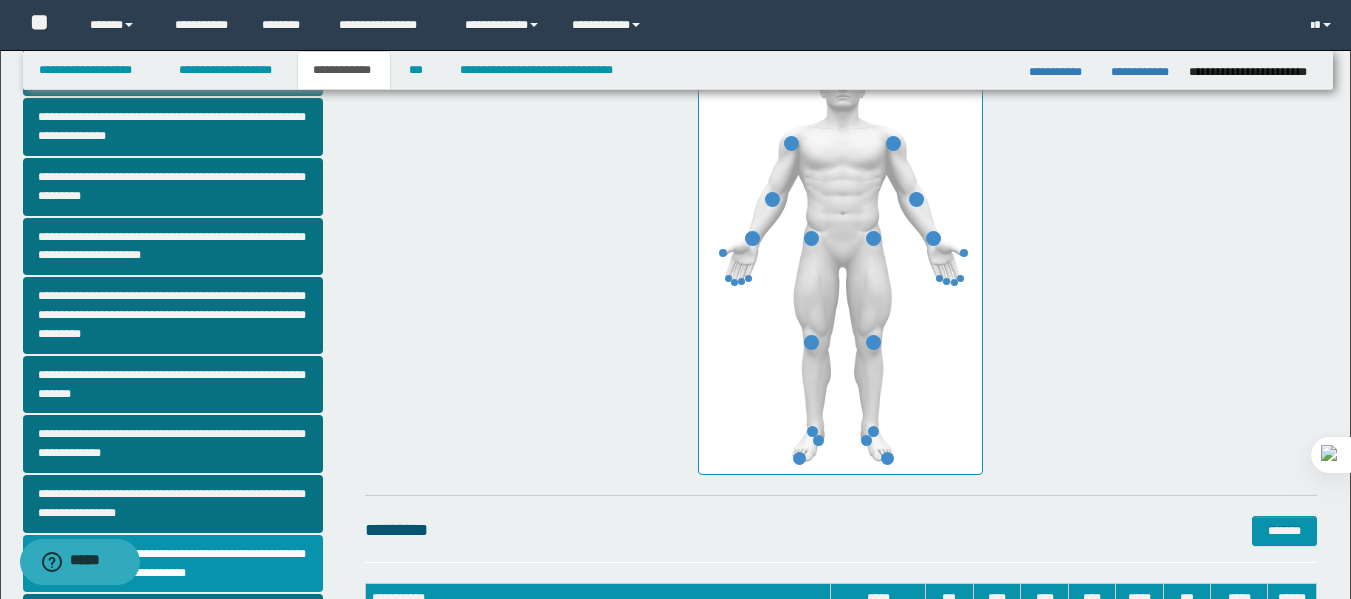 scroll, scrollTop: 403, scrollLeft: 0, axis: vertical 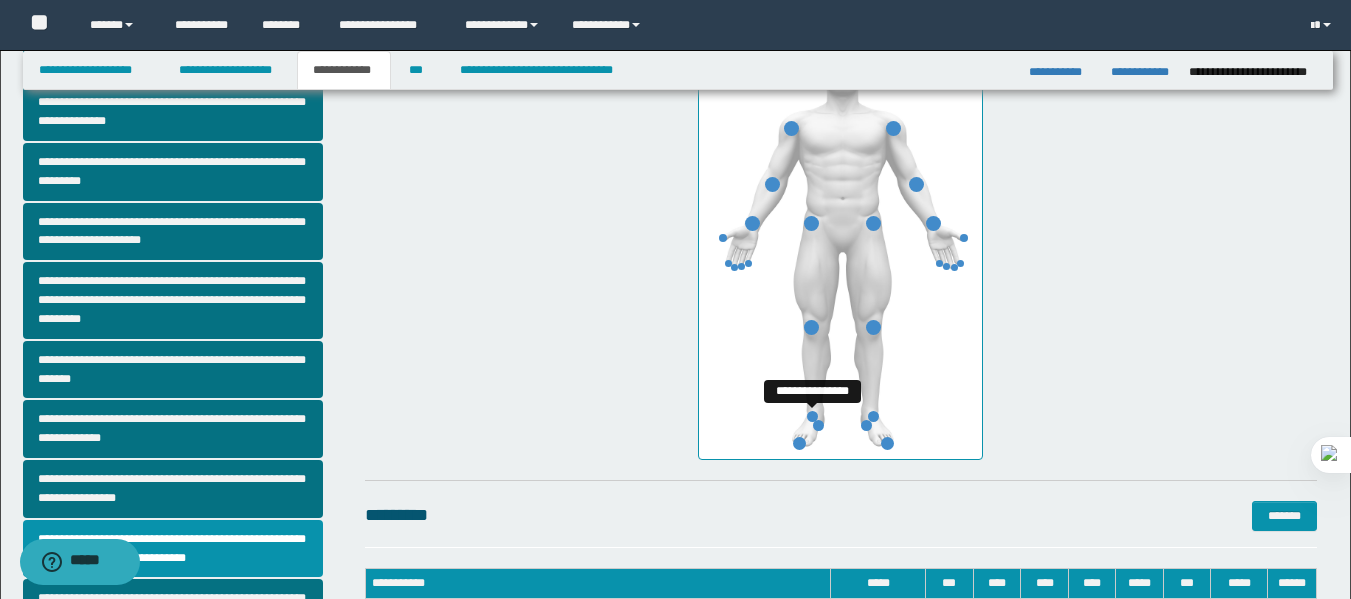 click at bounding box center (812, 416) 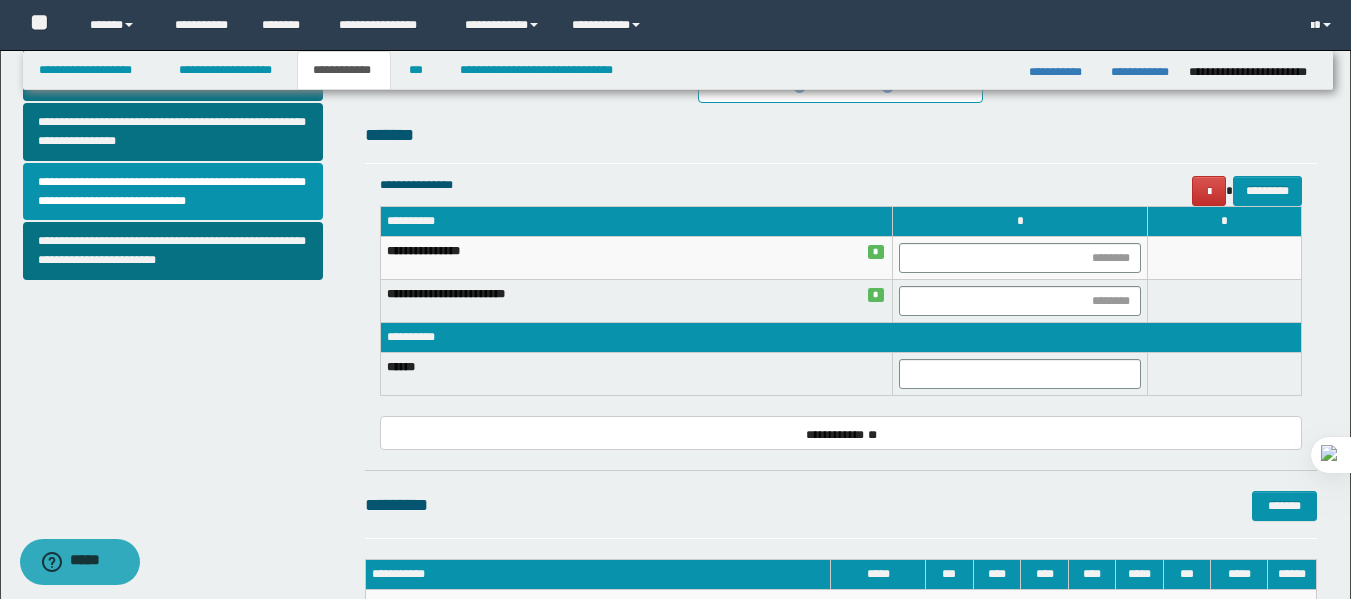 scroll, scrollTop: 763, scrollLeft: 0, axis: vertical 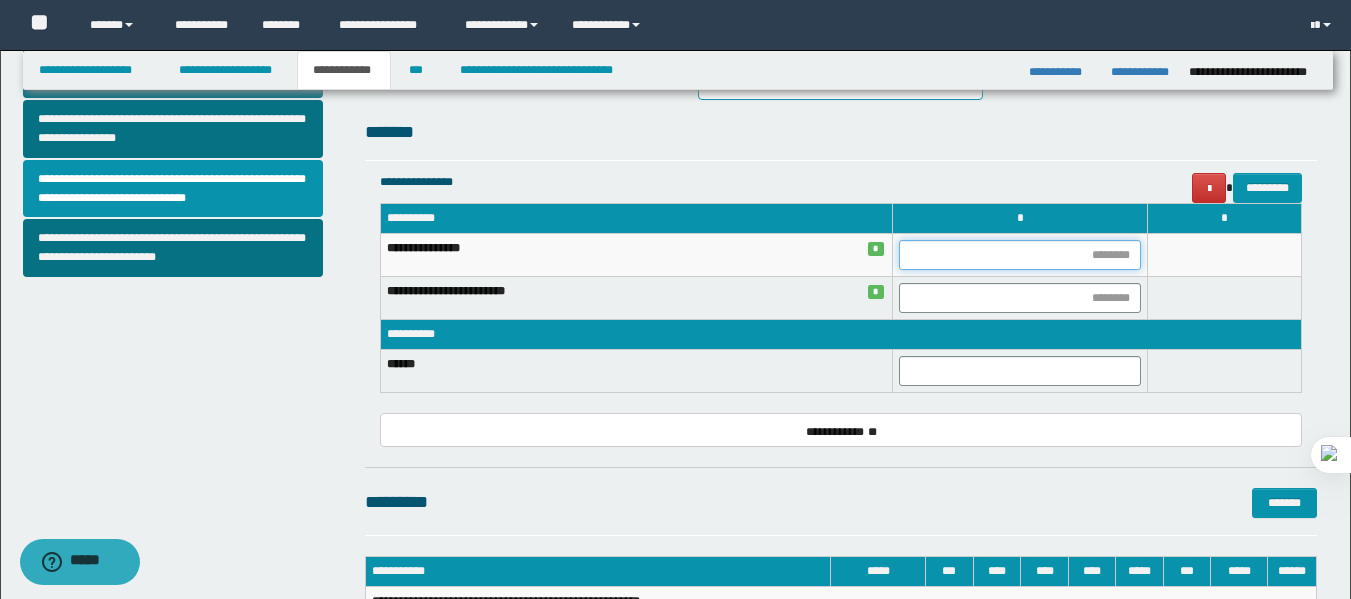 click at bounding box center [1020, 255] 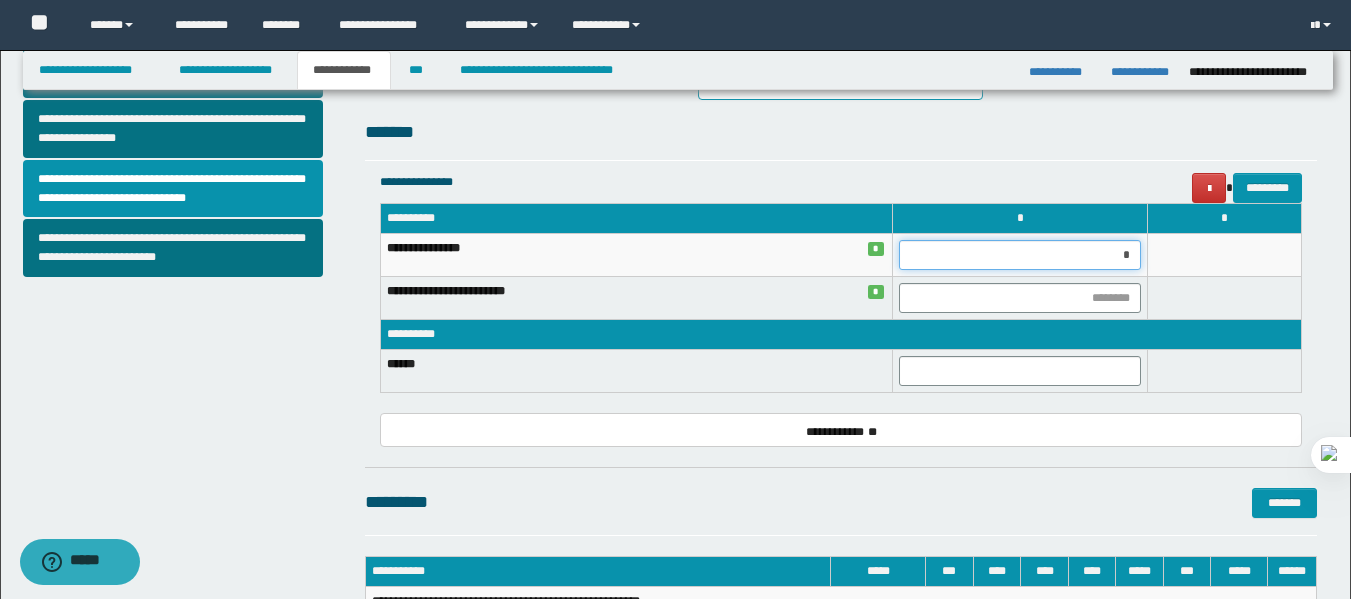 type on "**" 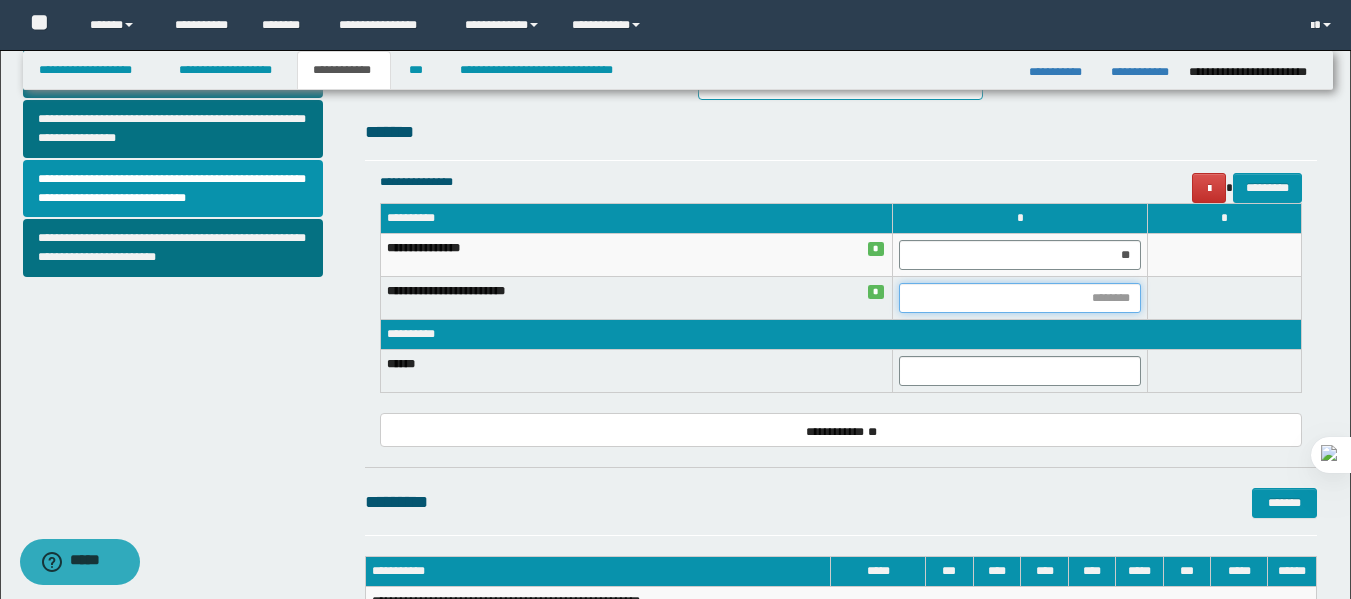 click at bounding box center (1020, 298) 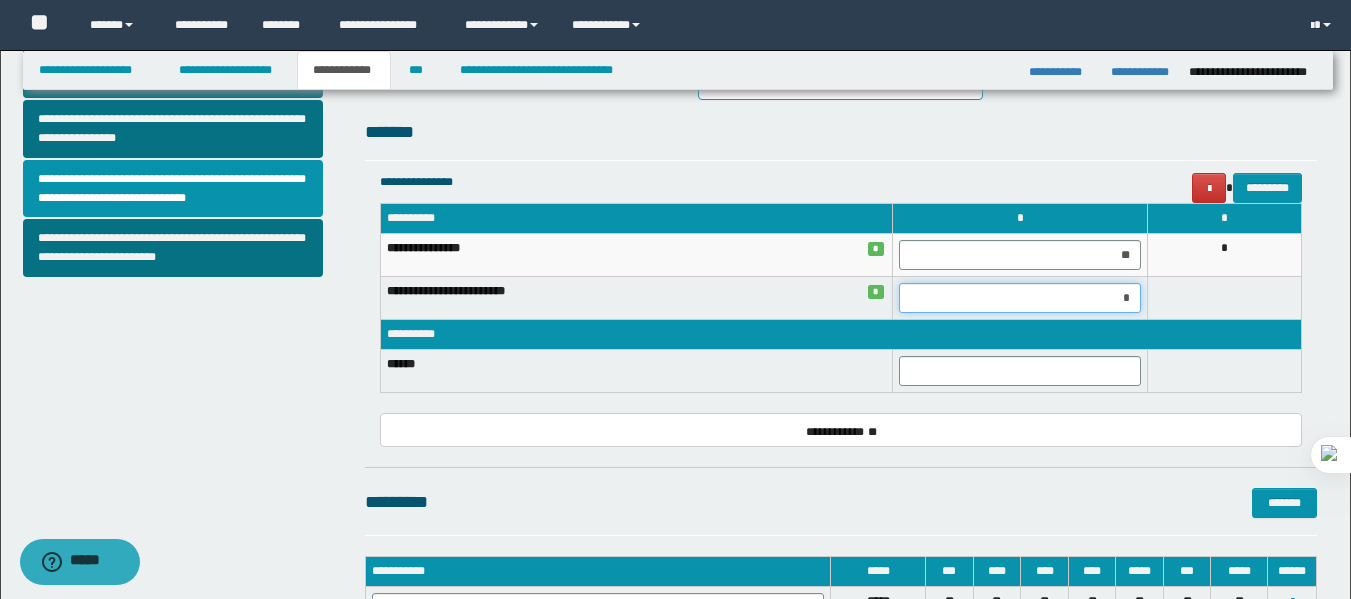 type on "**" 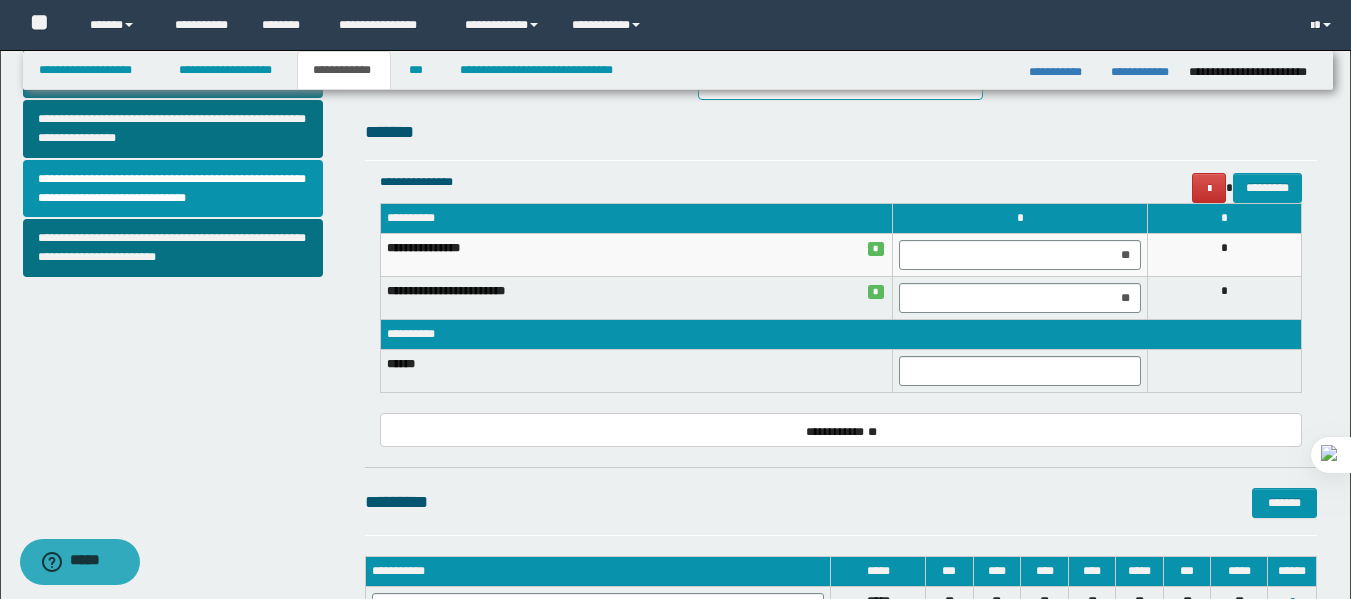 click on "*******" at bounding box center (841, 132) 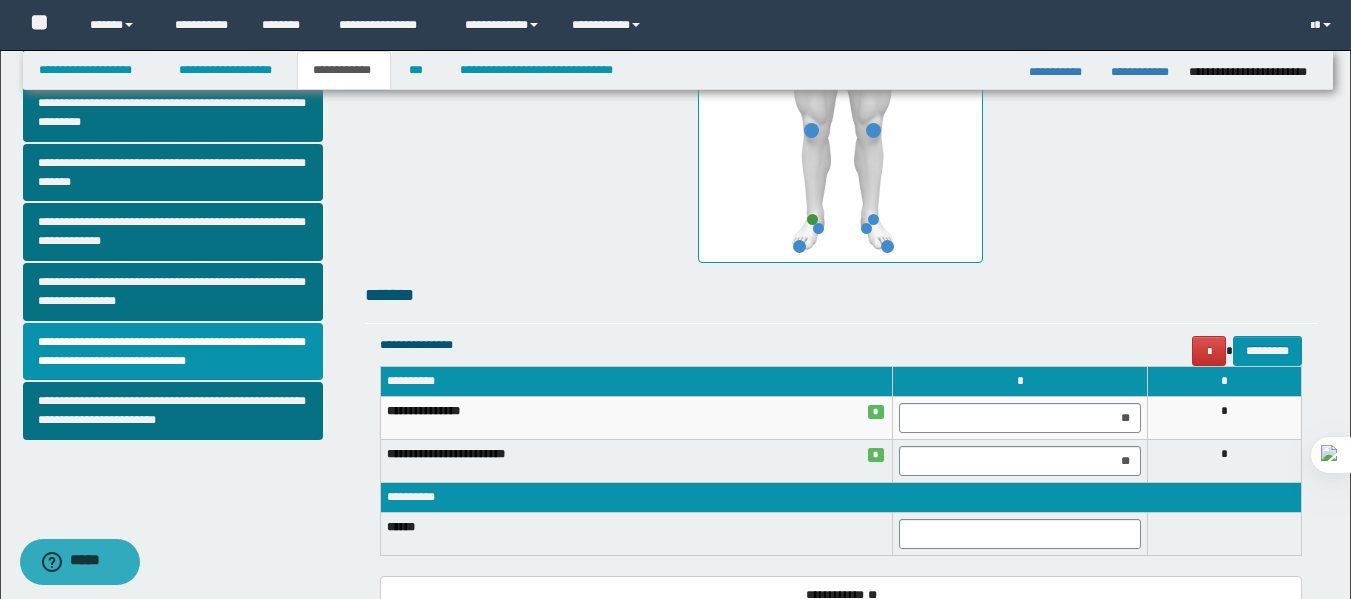 scroll, scrollTop: 555, scrollLeft: 0, axis: vertical 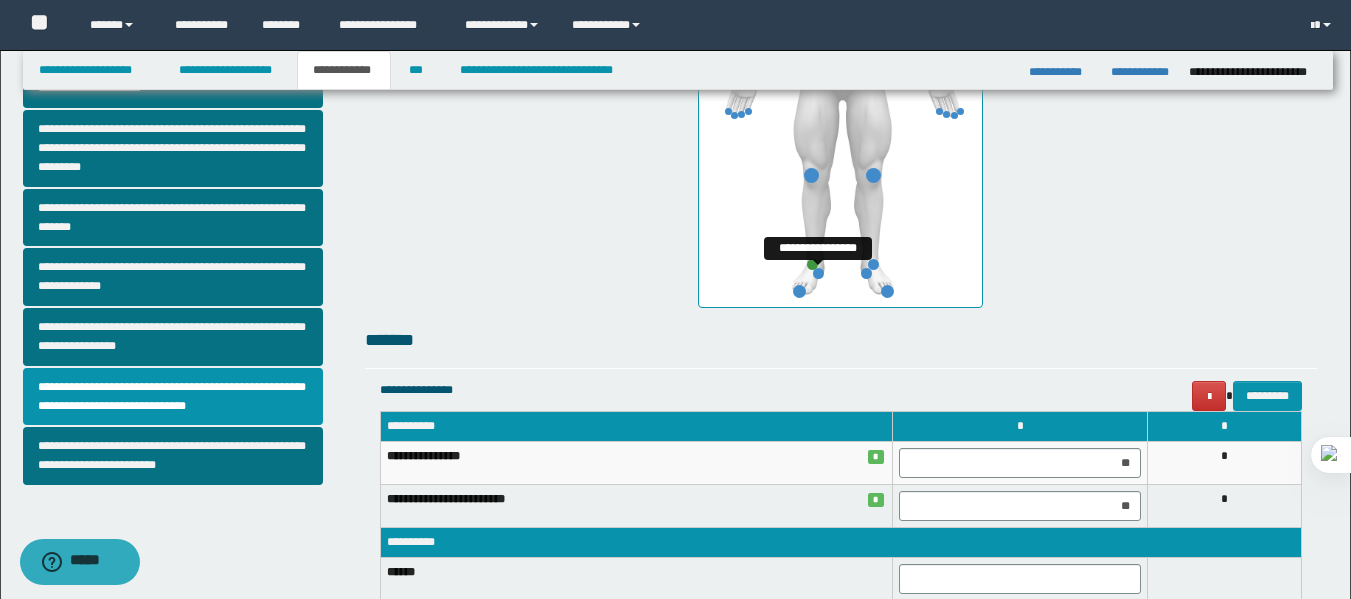 click at bounding box center (818, 273) 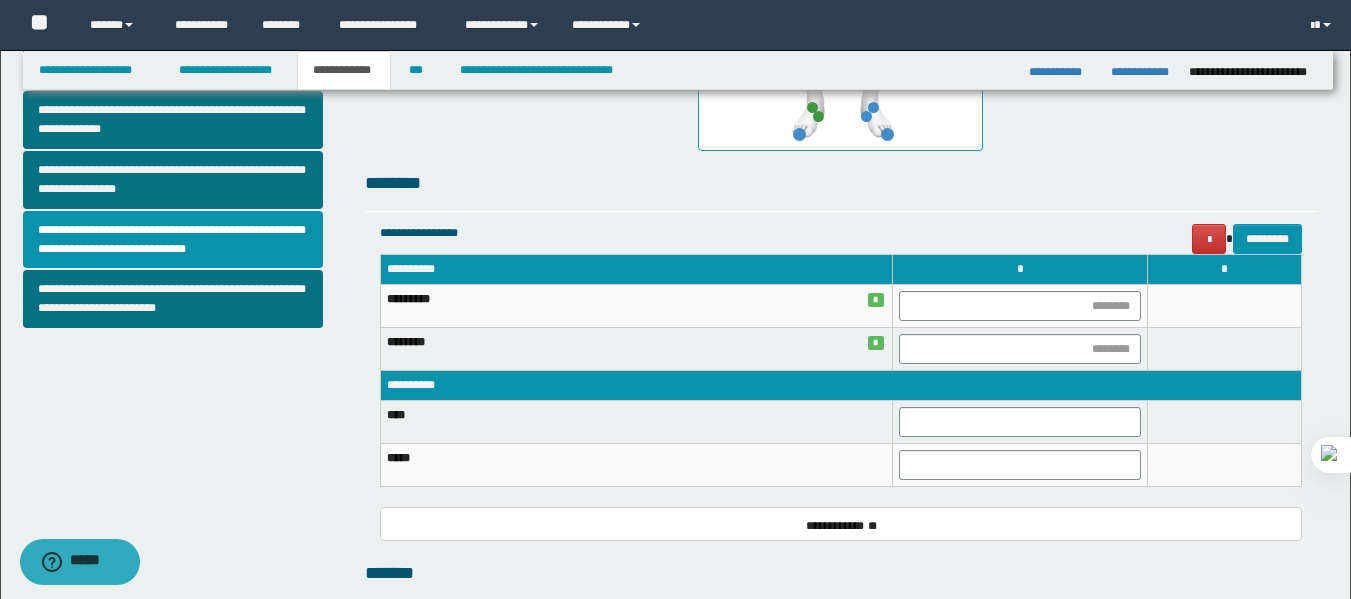 scroll, scrollTop: 719, scrollLeft: 0, axis: vertical 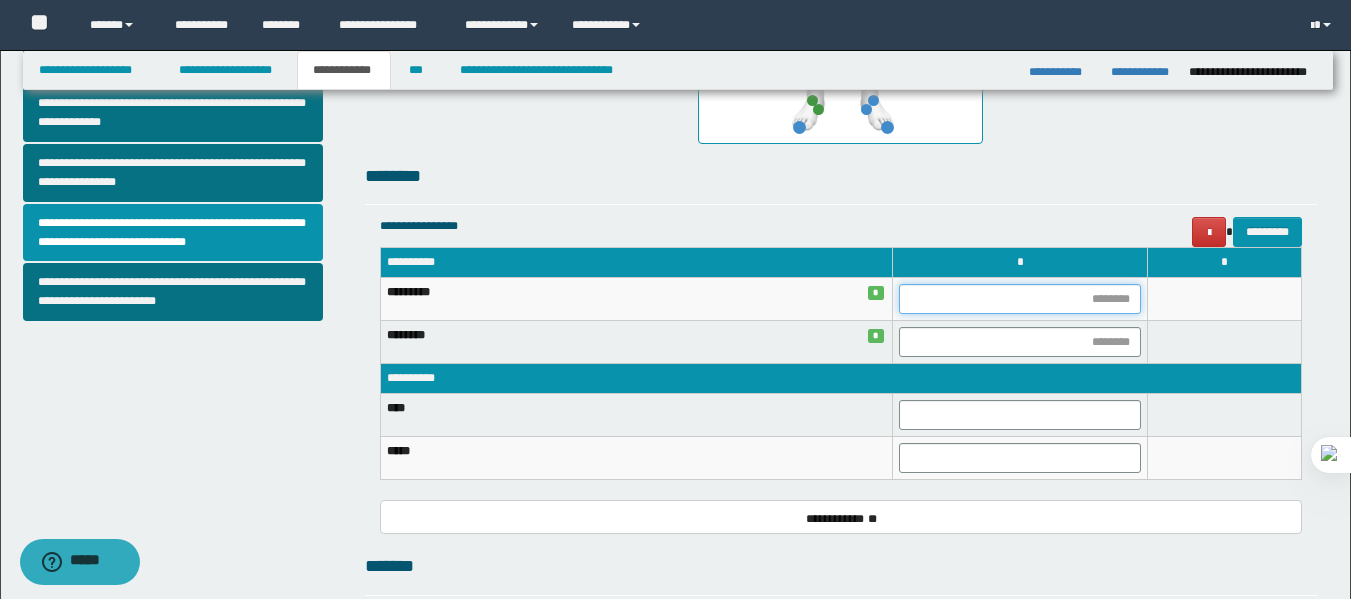 click at bounding box center (1020, 299) 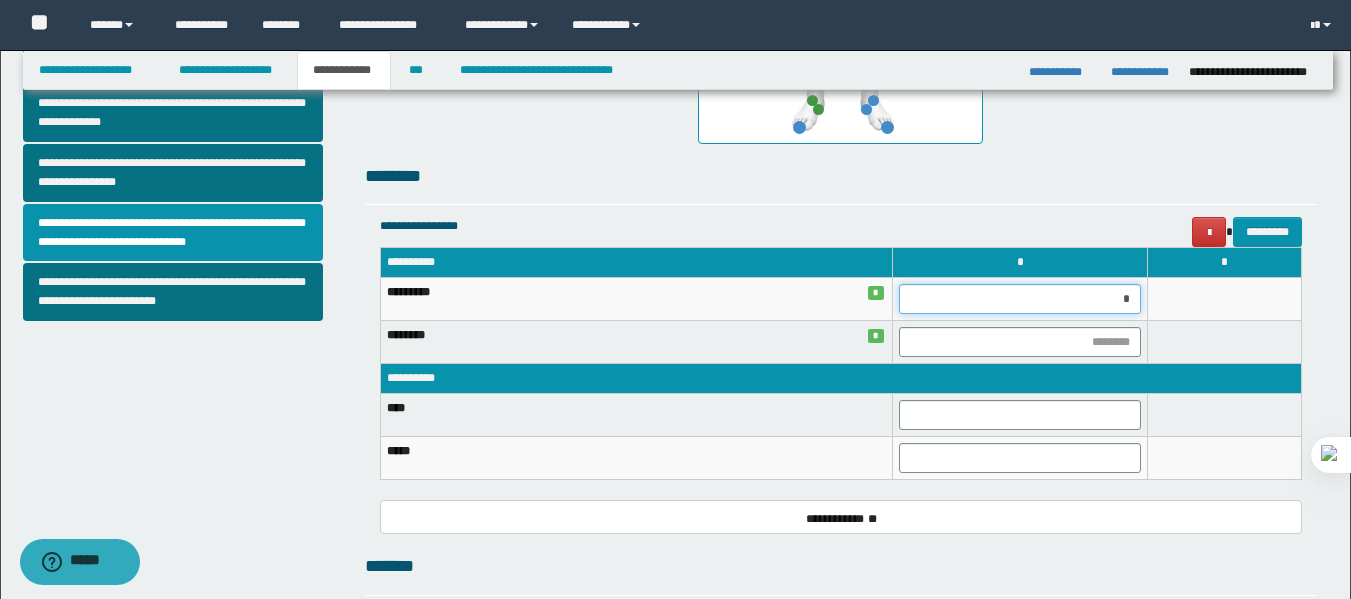 type on "**" 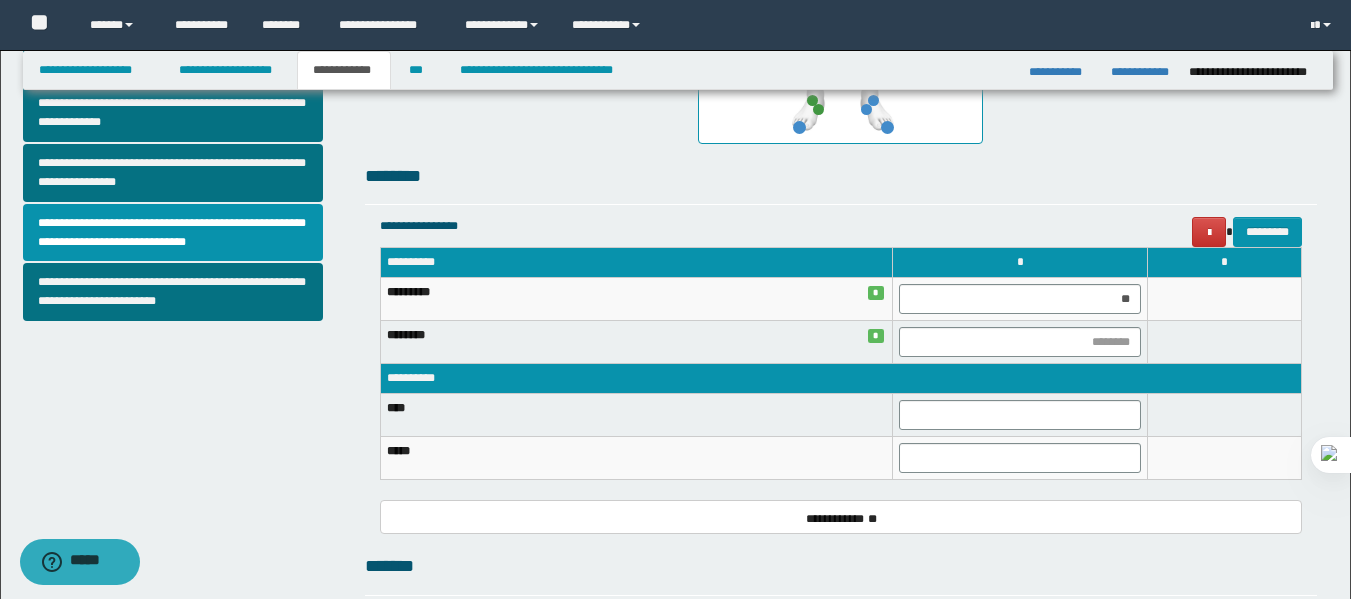 click on "**********" at bounding box center (841, -89) 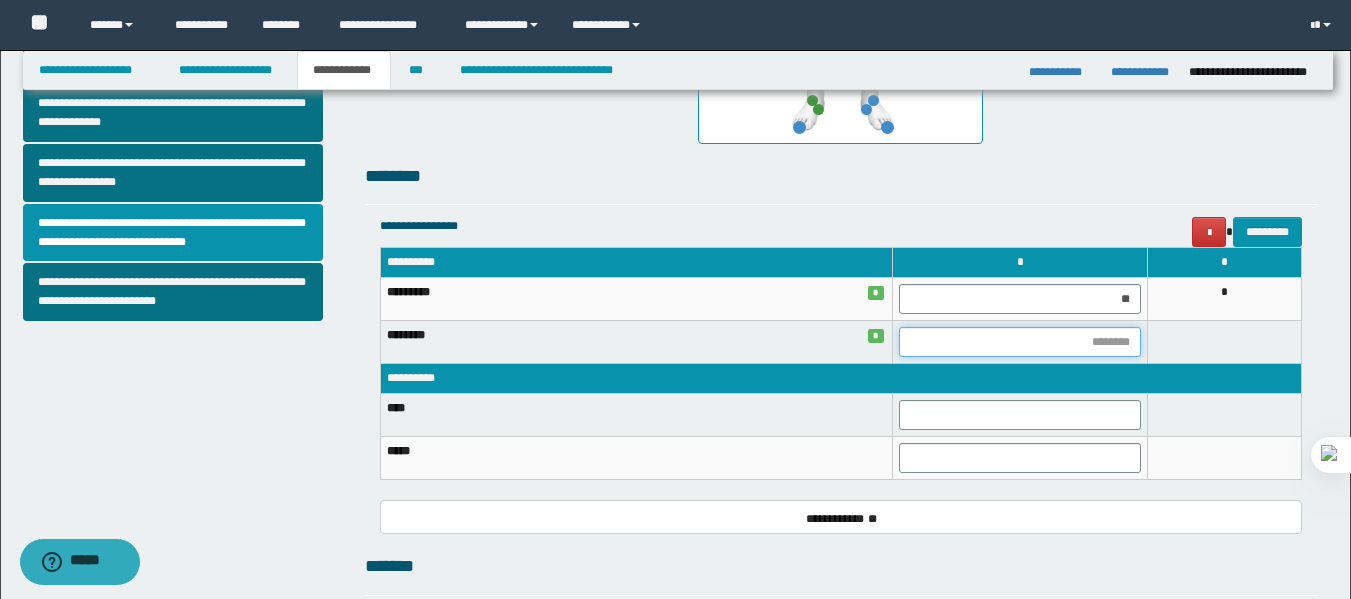 click at bounding box center [1020, 342] 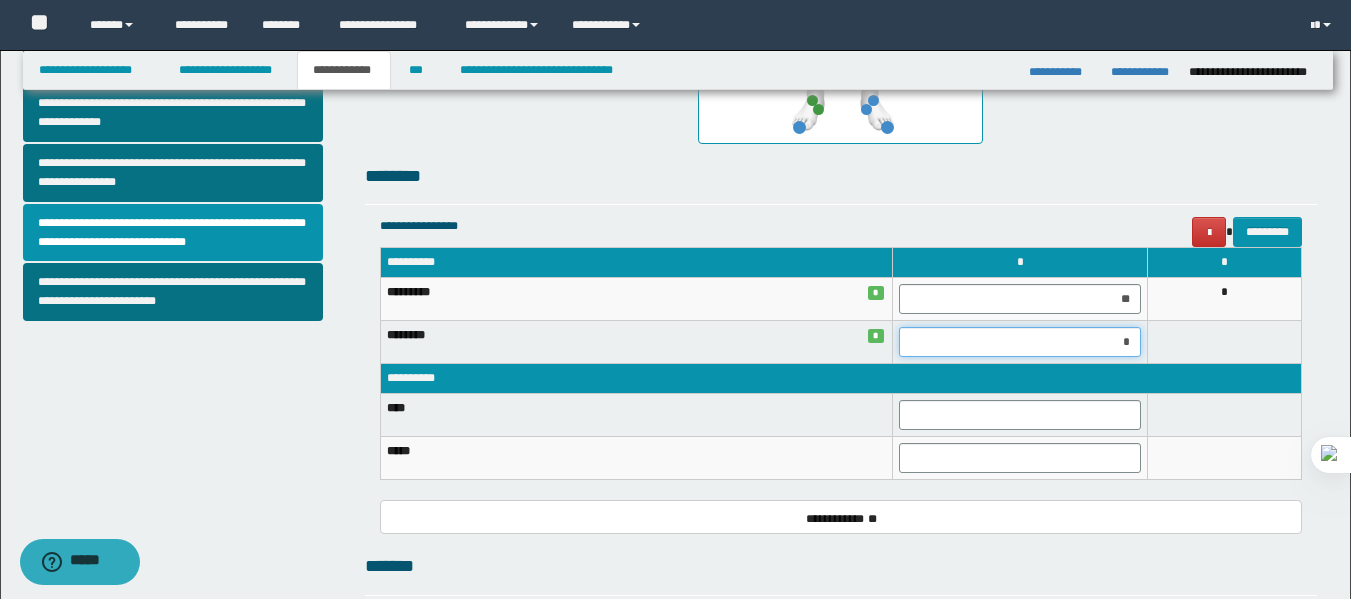 type on "**" 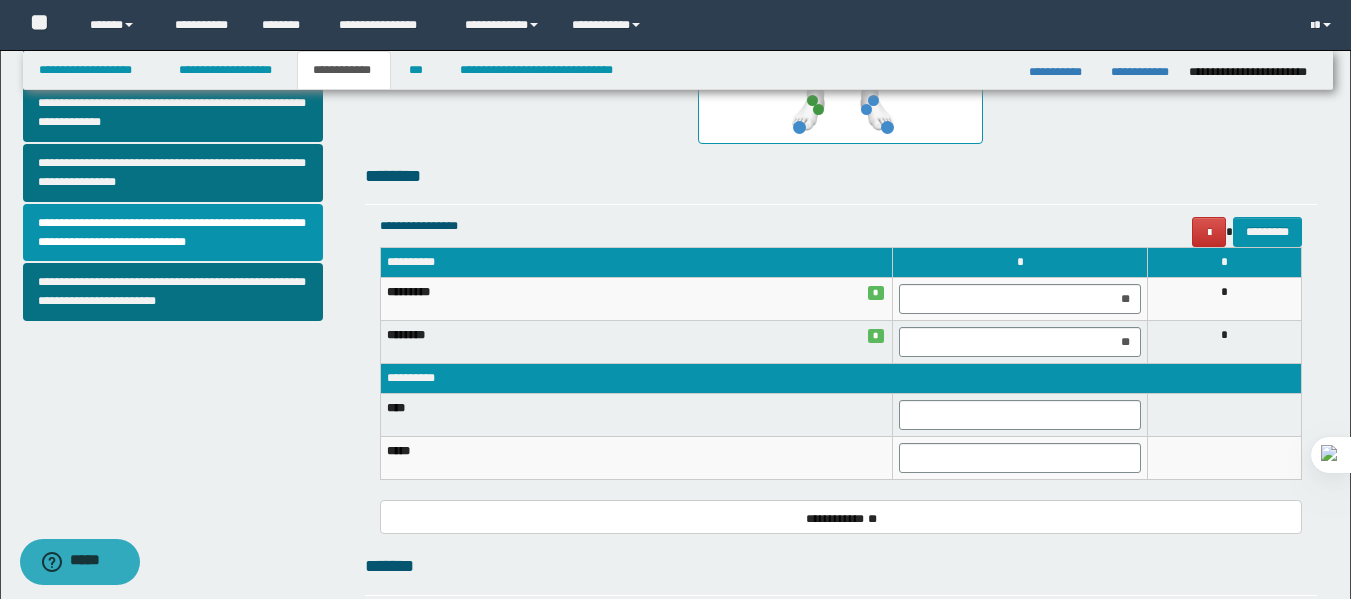click on "**********" at bounding box center [841, 285] 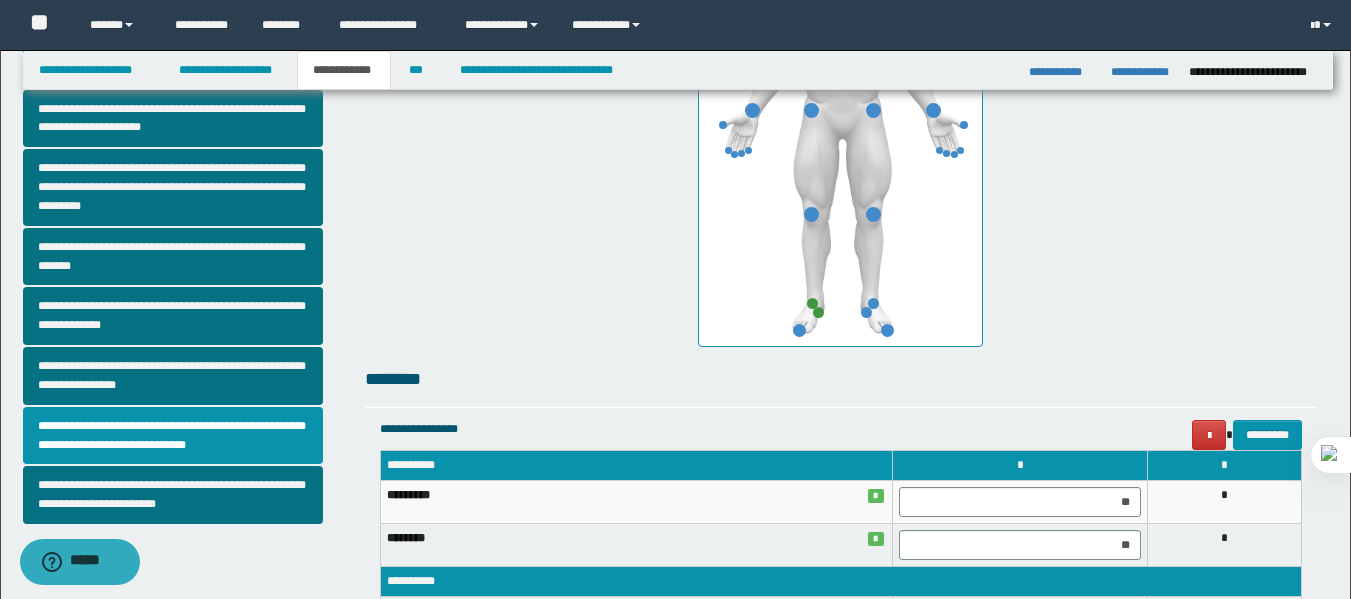 scroll, scrollTop: 541, scrollLeft: 0, axis: vertical 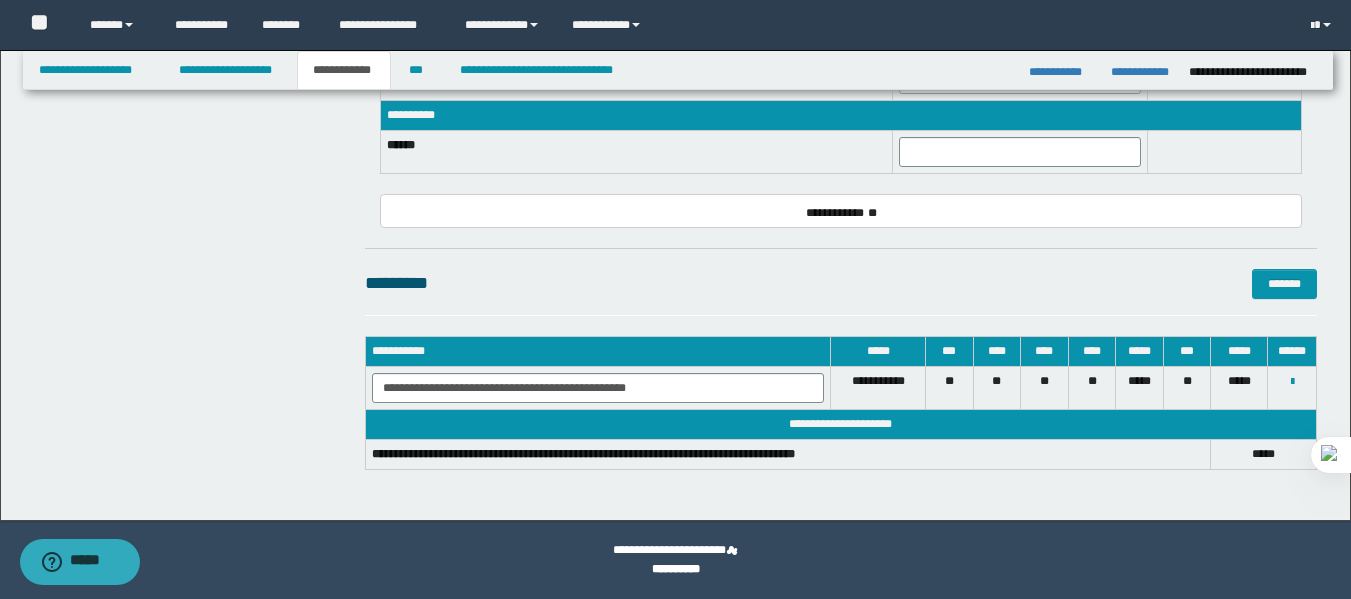 click on "*********
*******" at bounding box center [841, 283] 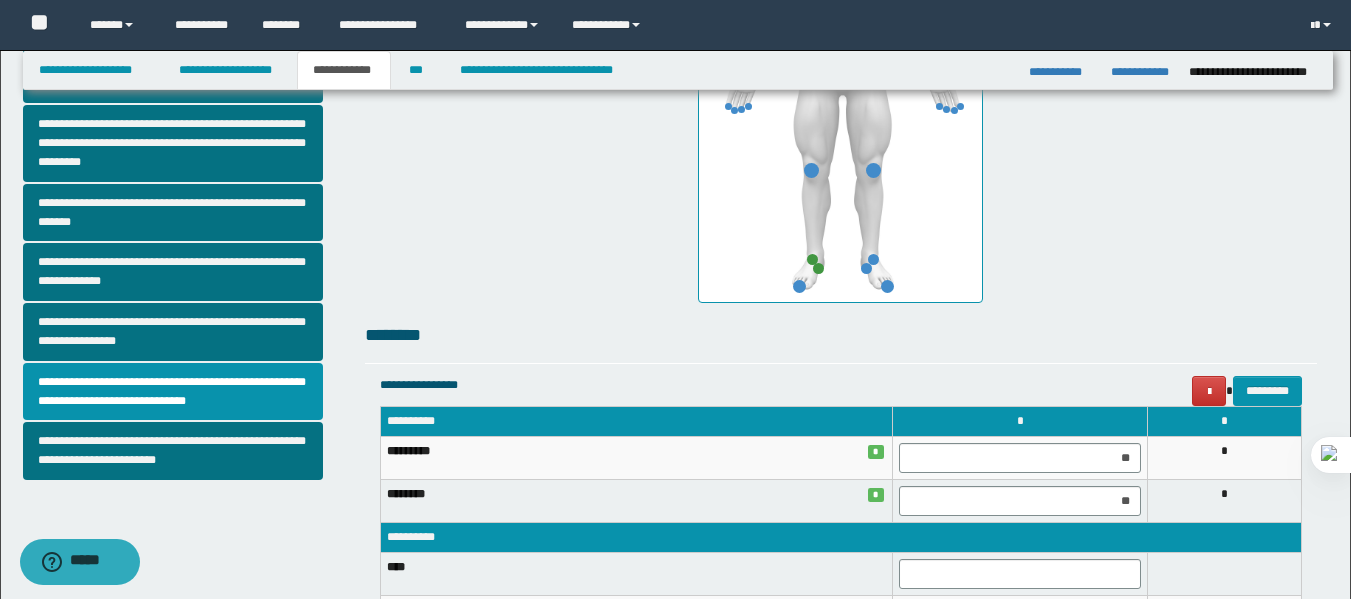 scroll, scrollTop: 553, scrollLeft: 0, axis: vertical 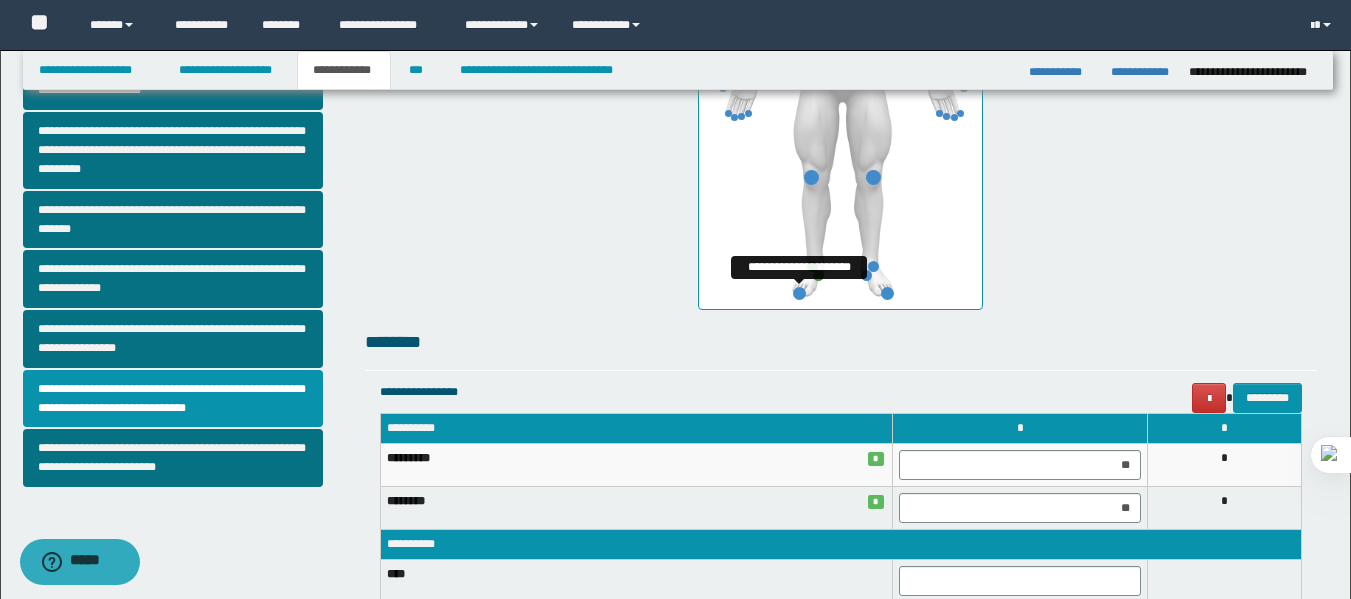 click at bounding box center (799, 293) 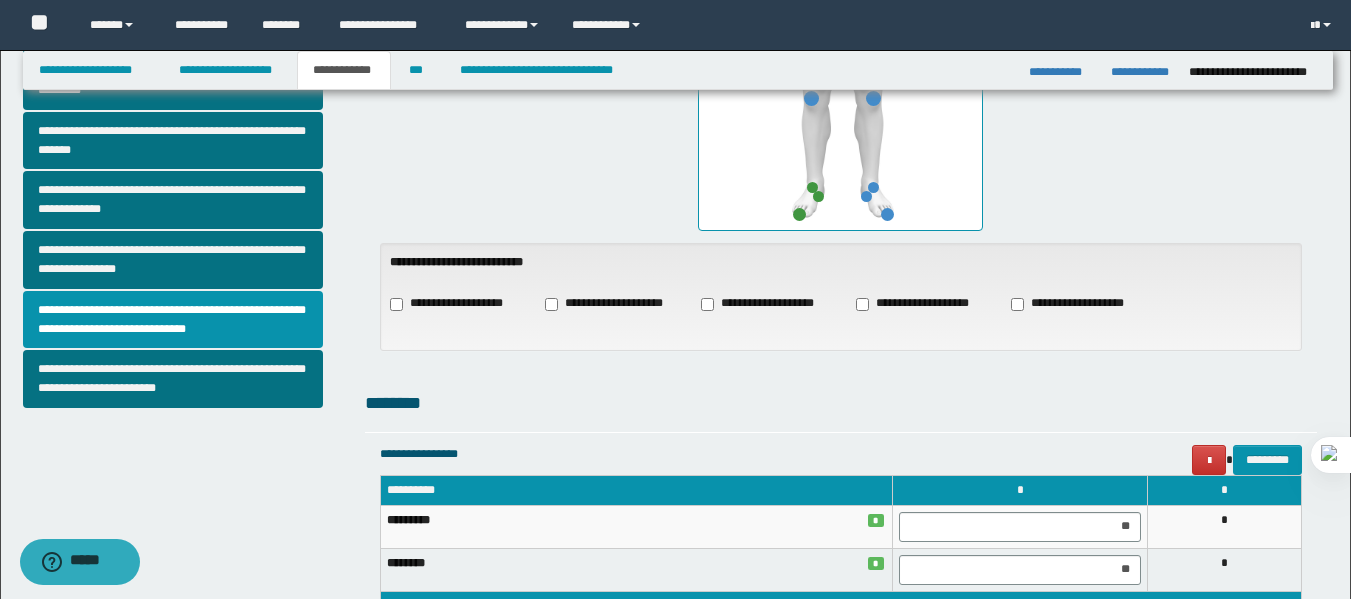scroll, scrollTop: 753, scrollLeft: 0, axis: vertical 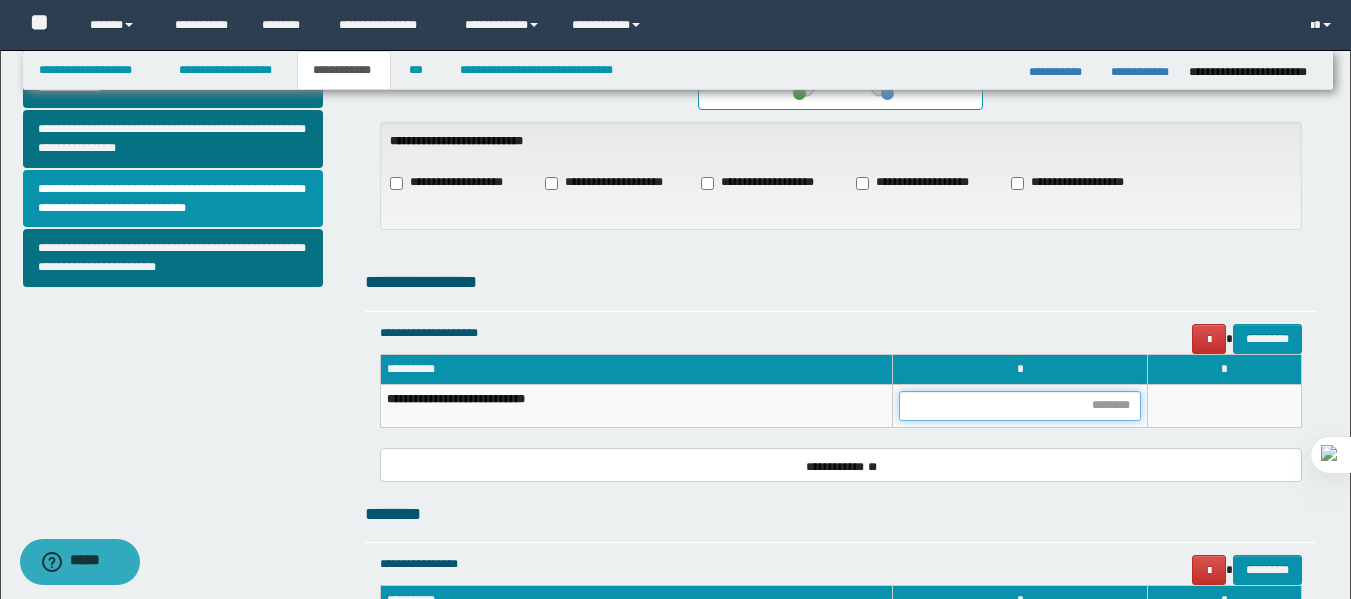 click at bounding box center [1020, 406] 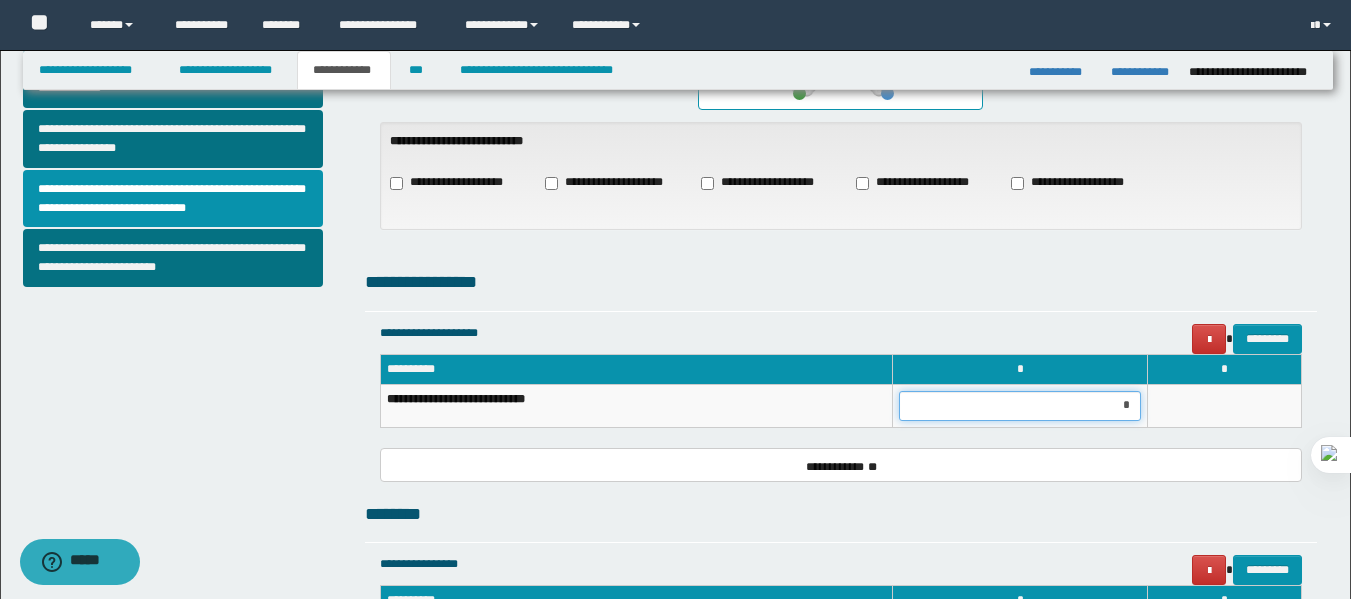 type on "**" 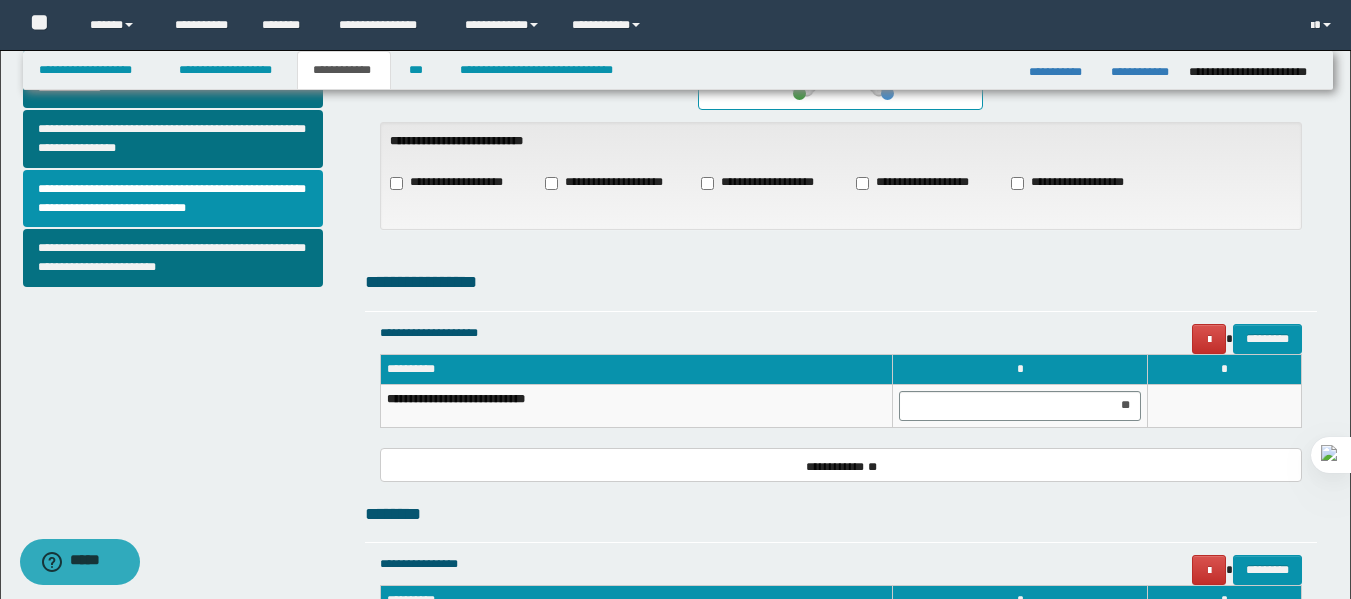 click on "**********" at bounding box center (841, 289) 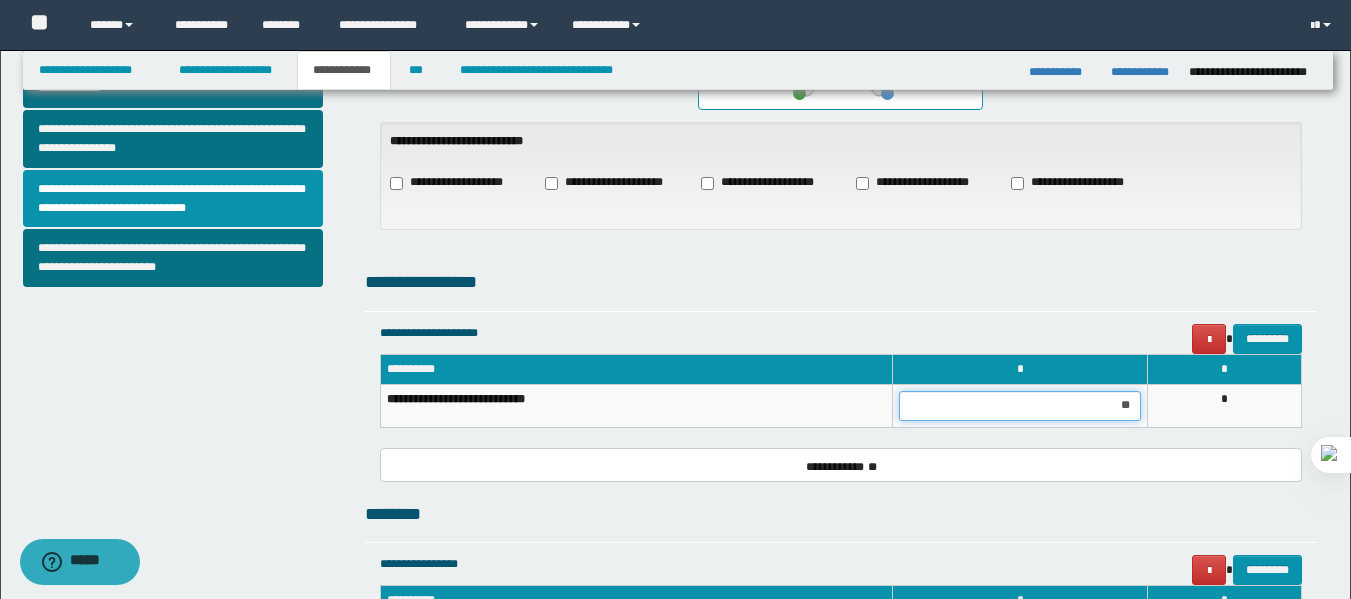 drag, startPoint x: 1135, startPoint y: 407, endPoint x: 1103, endPoint y: 409, distance: 32.06244 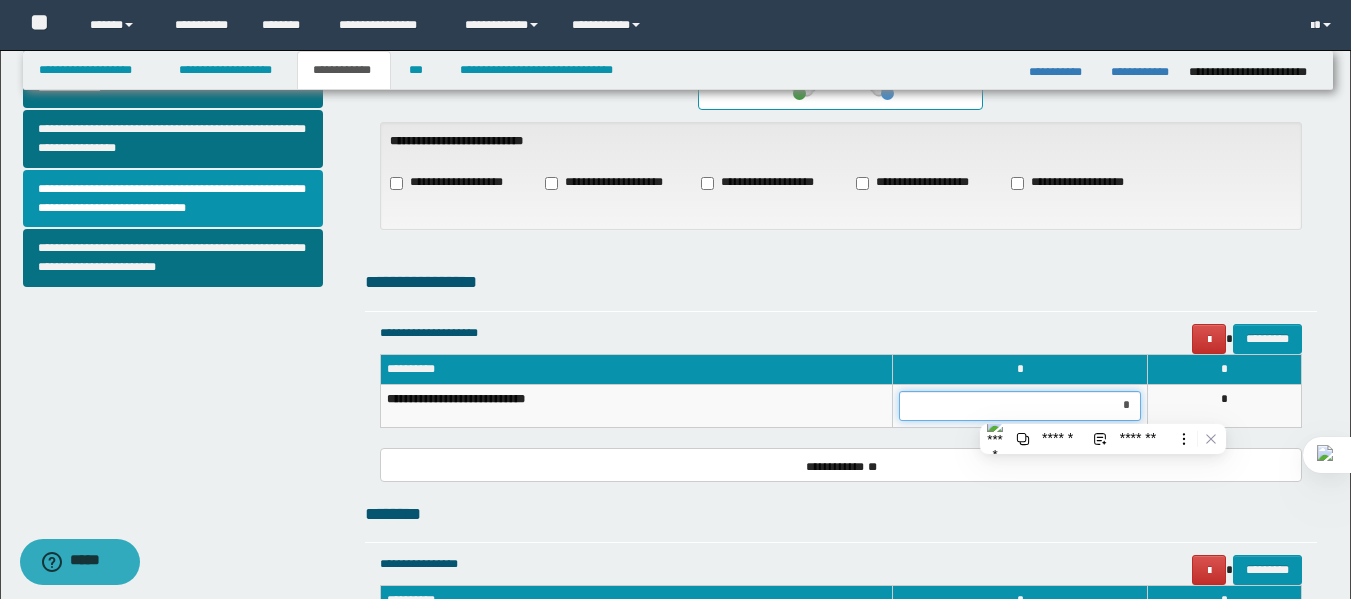 type on "**" 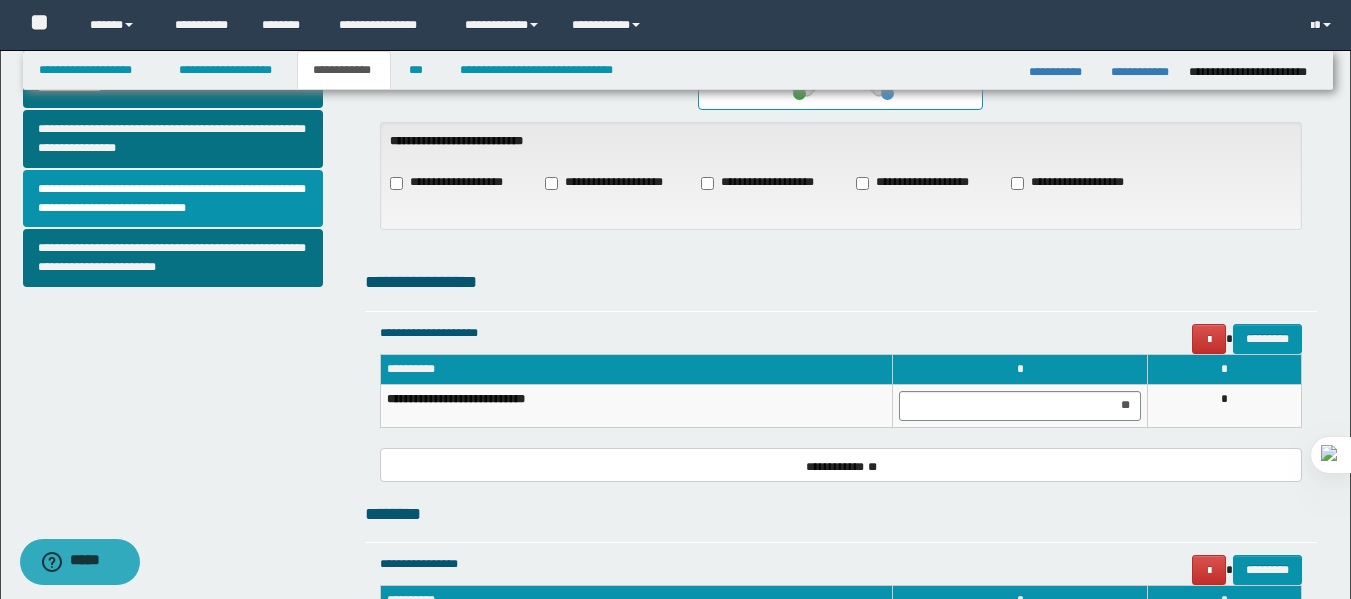click on "**********" at bounding box center (841, 176) 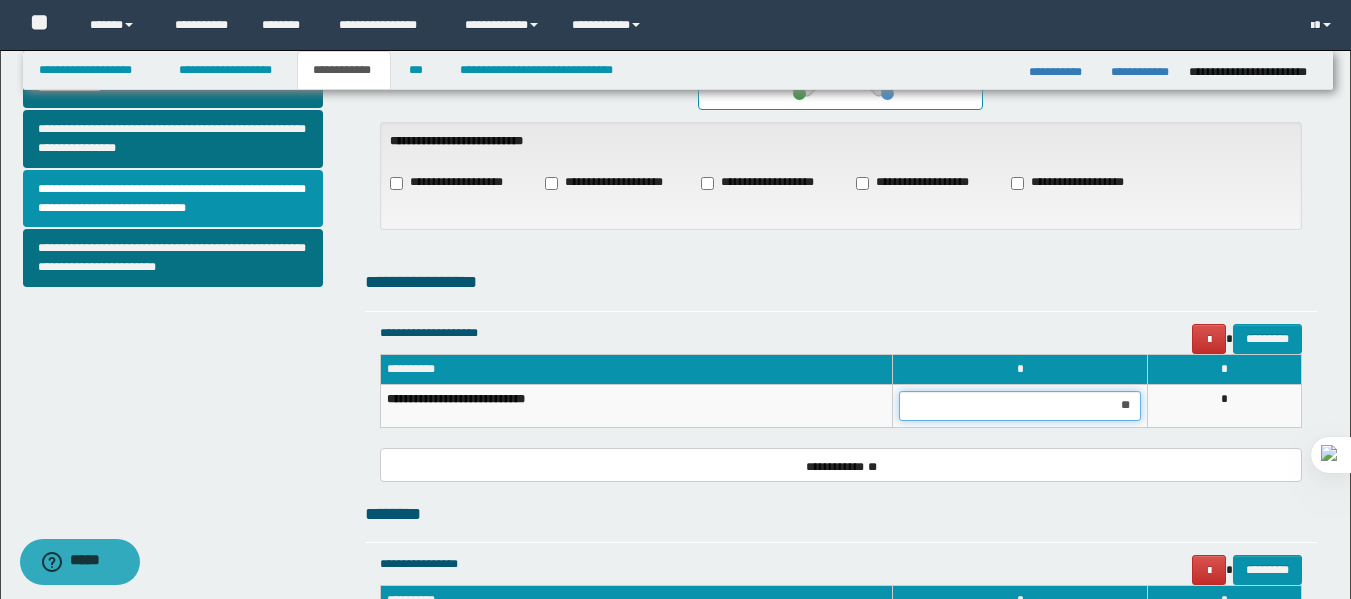 drag, startPoint x: 1129, startPoint y: 406, endPoint x: 1065, endPoint y: 412, distance: 64.28063 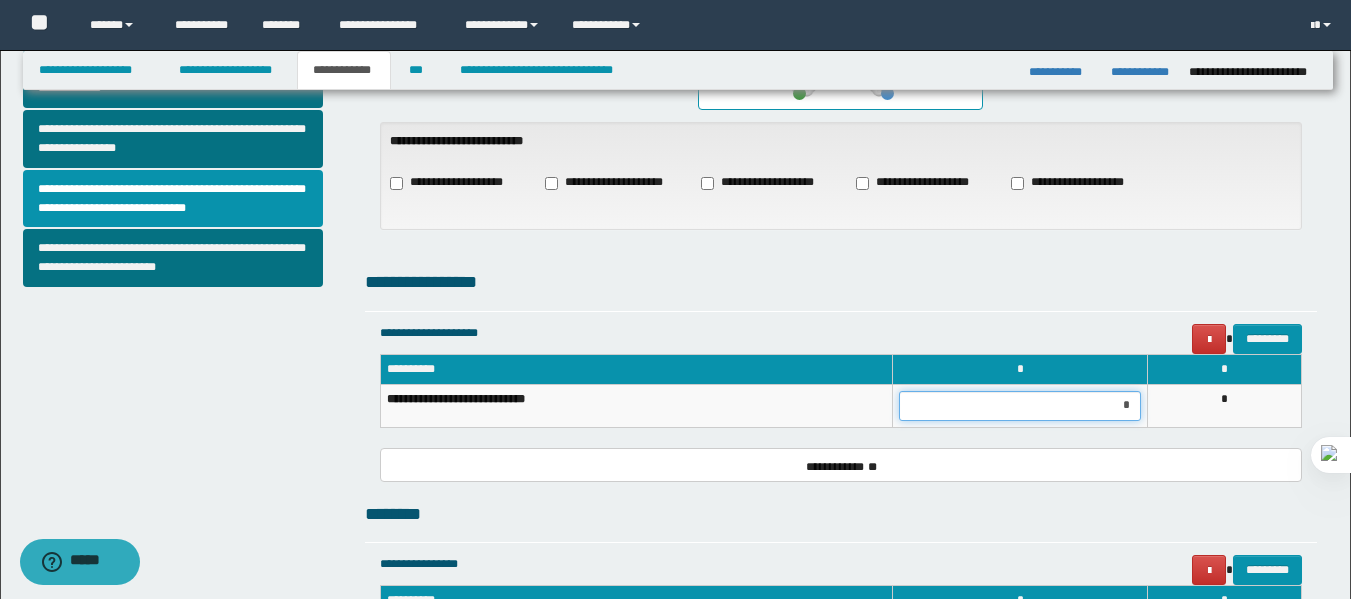 type on "**" 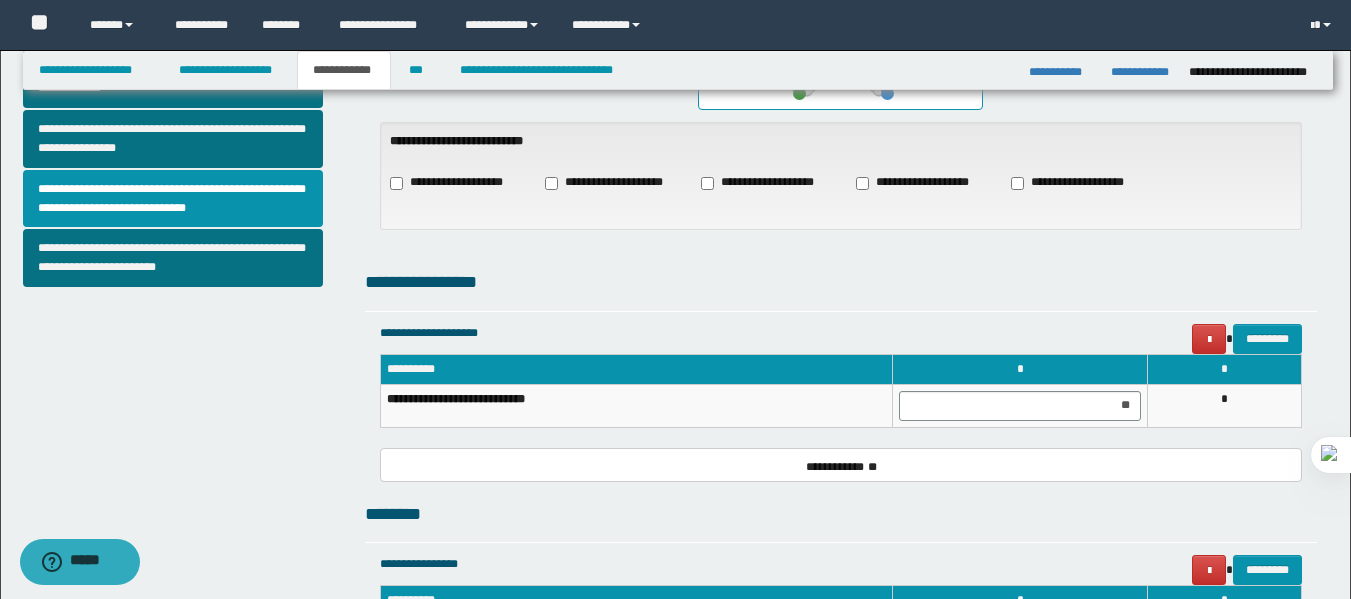 click on "**********" at bounding box center (841, 439) 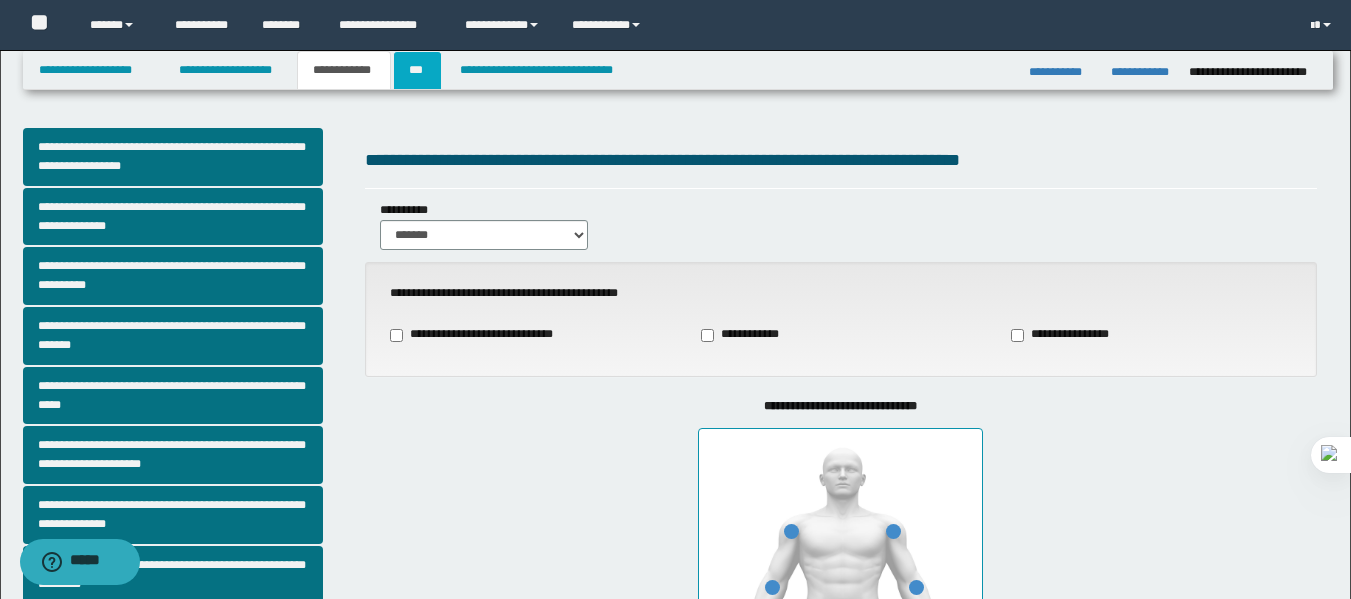 click on "***" at bounding box center (417, 70) 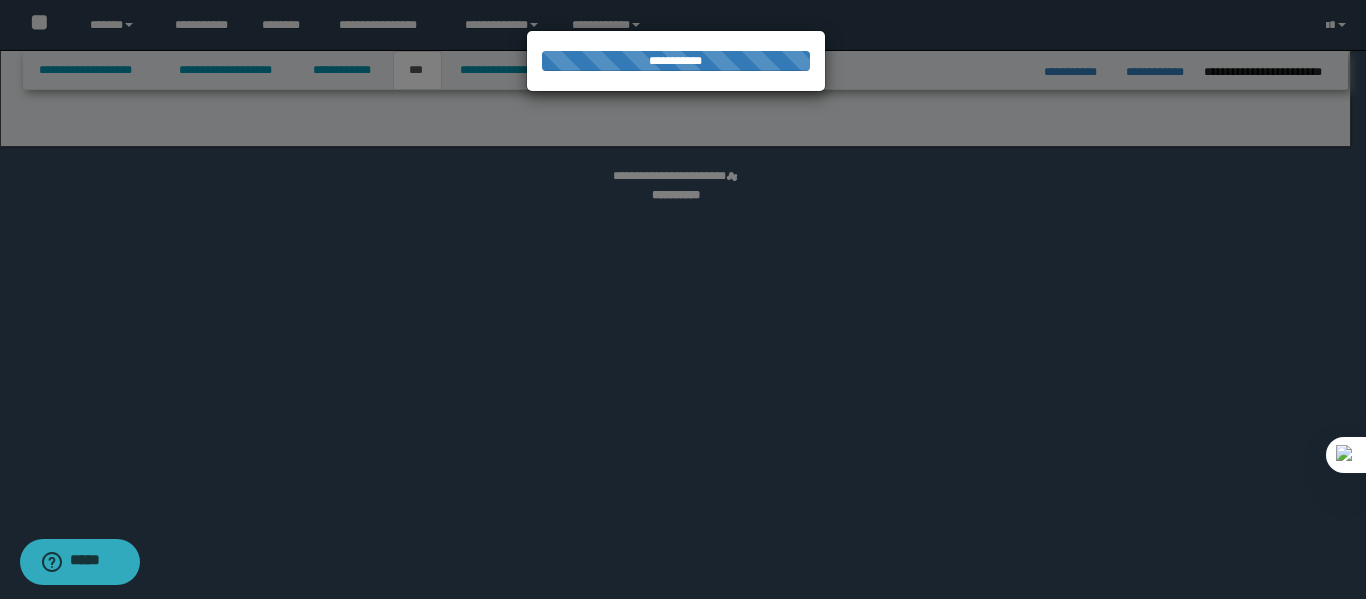 select on "*" 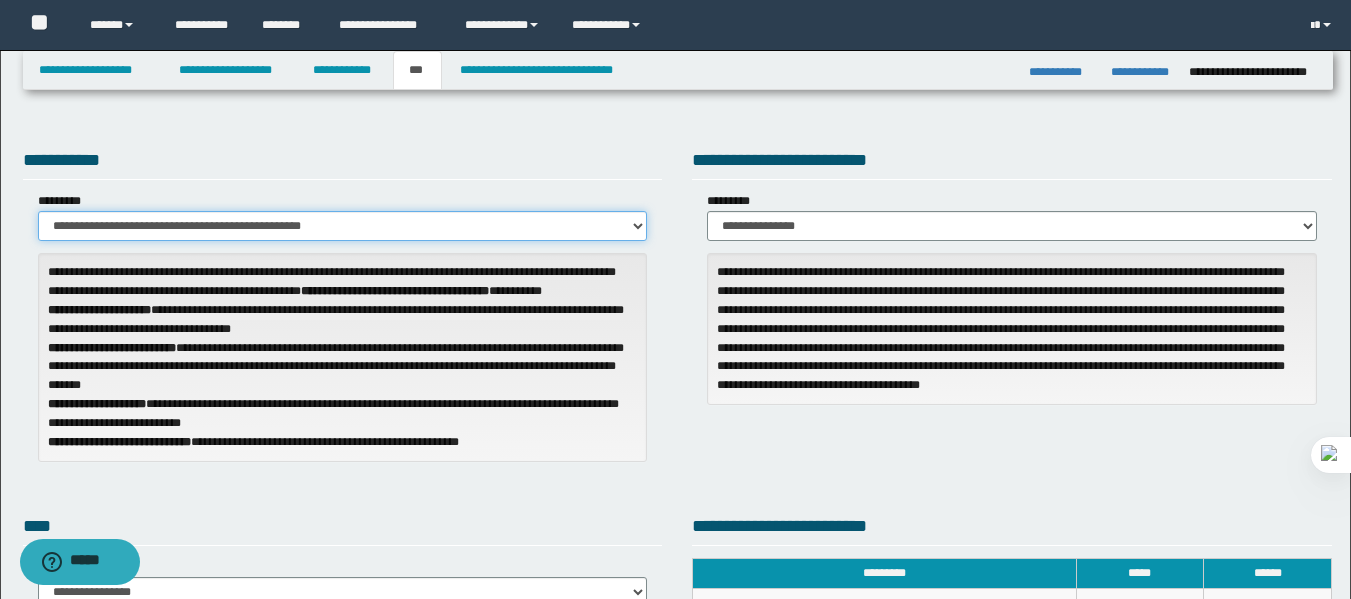 click on "**********" at bounding box center [343, 226] 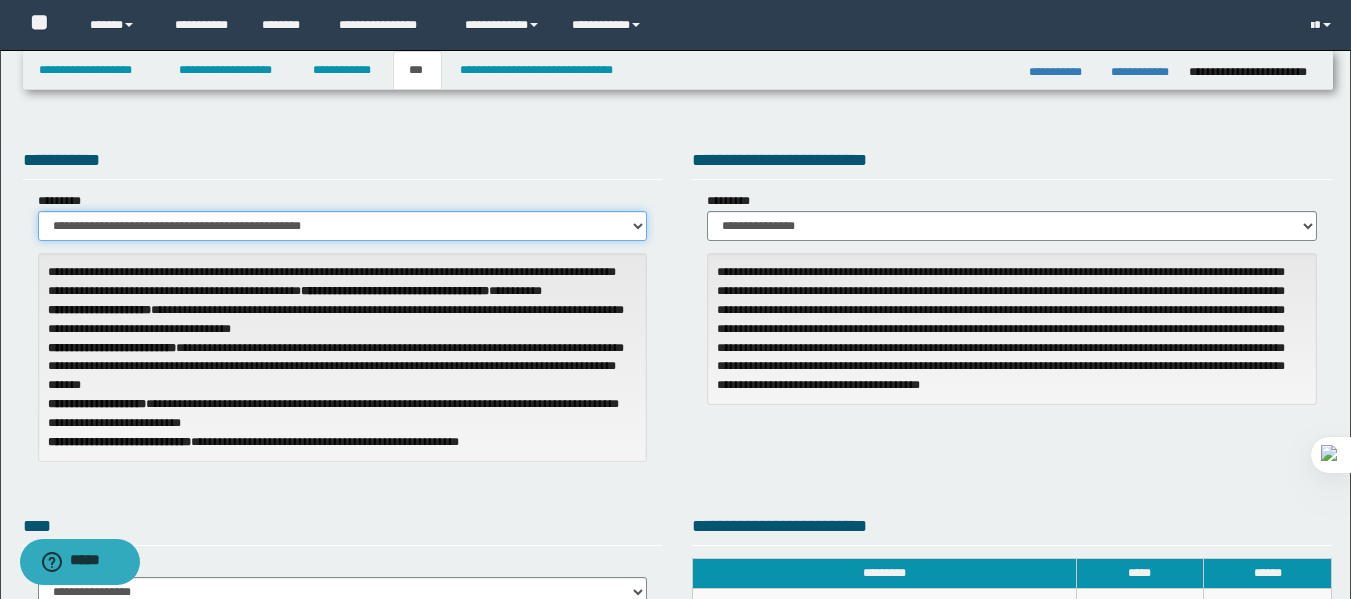 click on "**********" at bounding box center (343, 226) 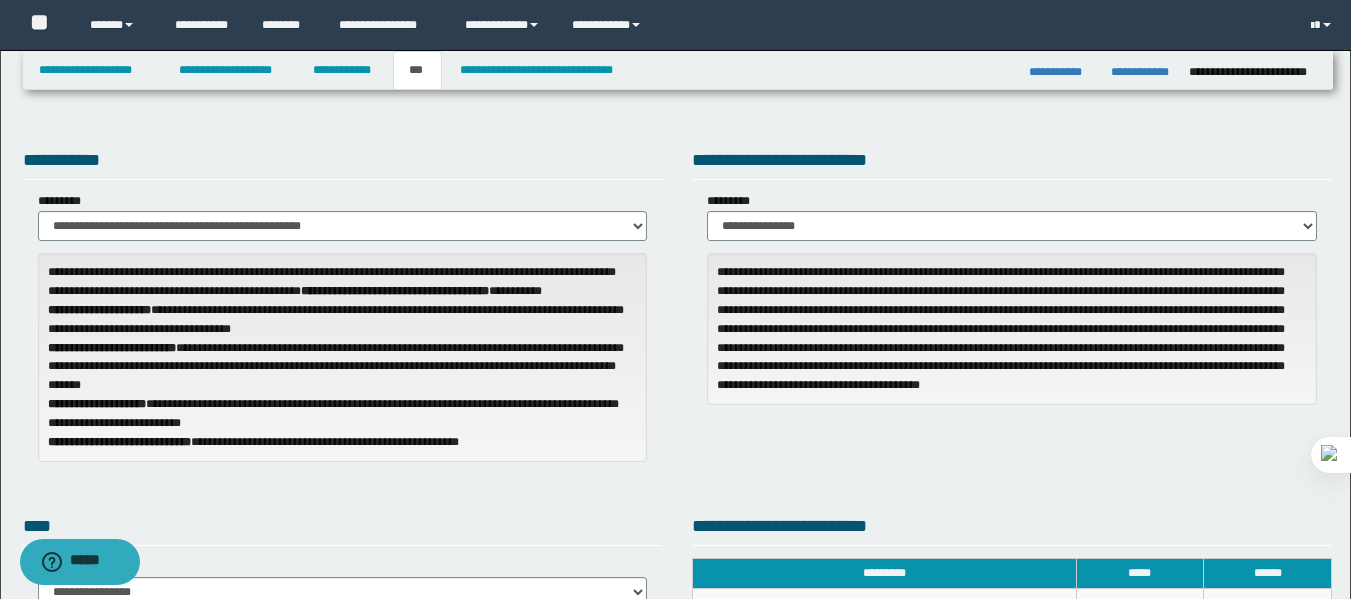 click on "**********" at bounding box center (343, 311) 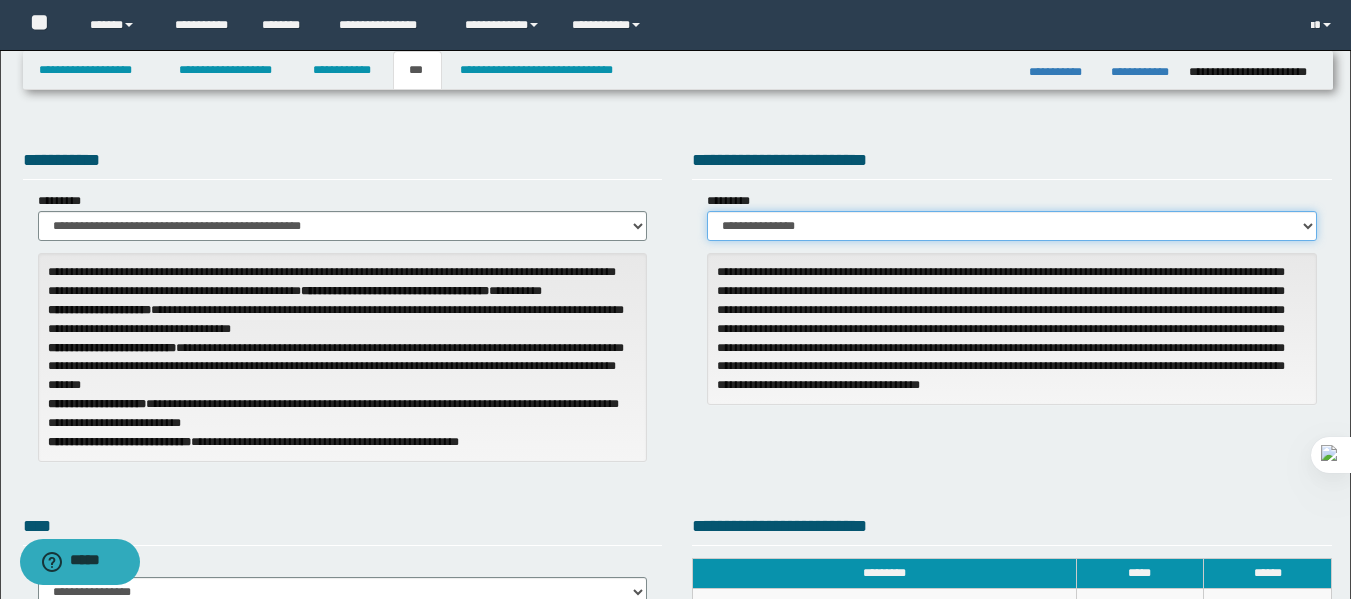 click on "**********" at bounding box center (1012, 226) 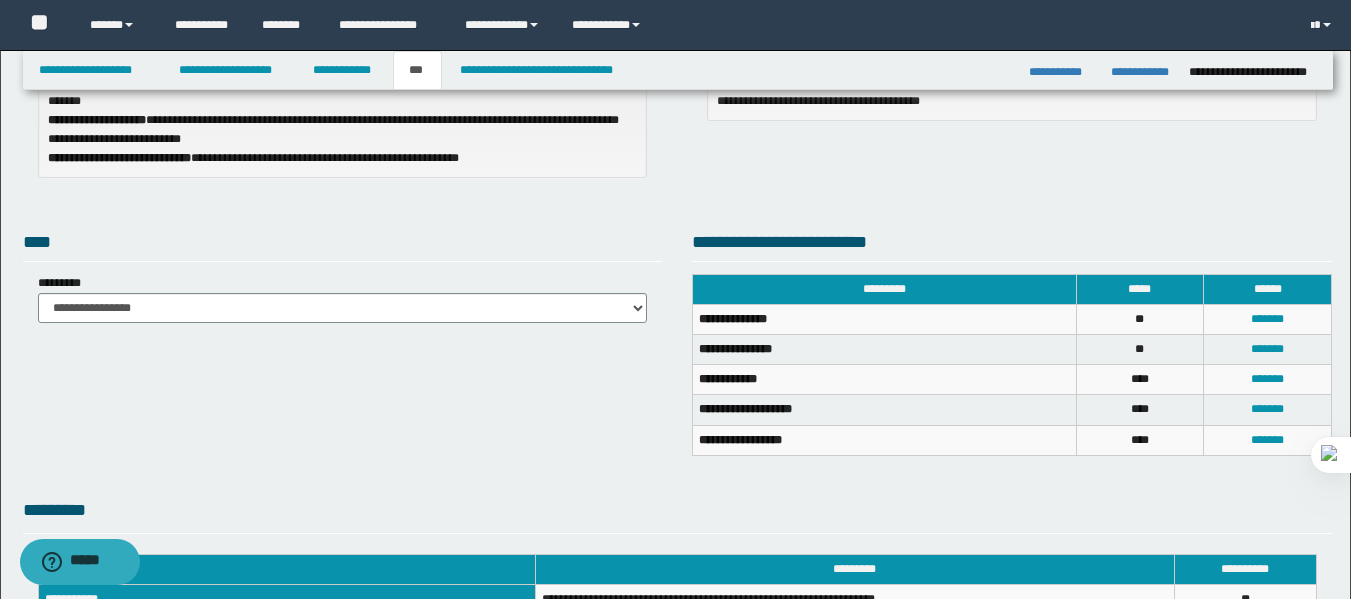 scroll, scrollTop: 298, scrollLeft: 0, axis: vertical 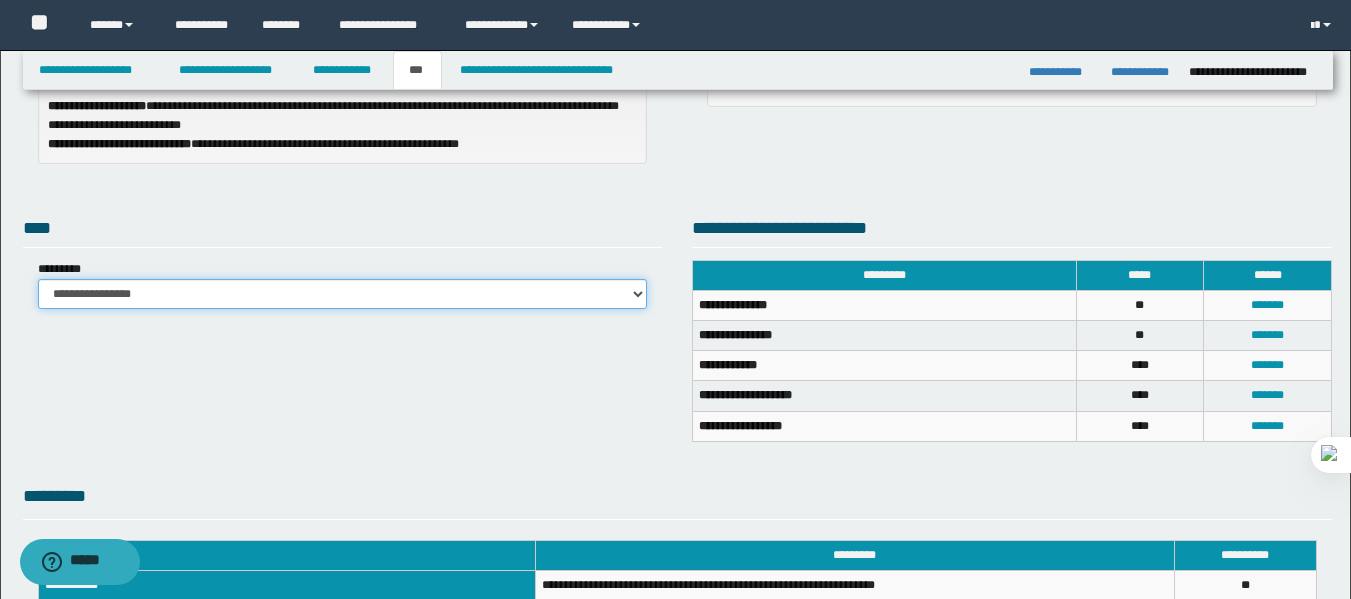 click on "**********" at bounding box center (343, 294) 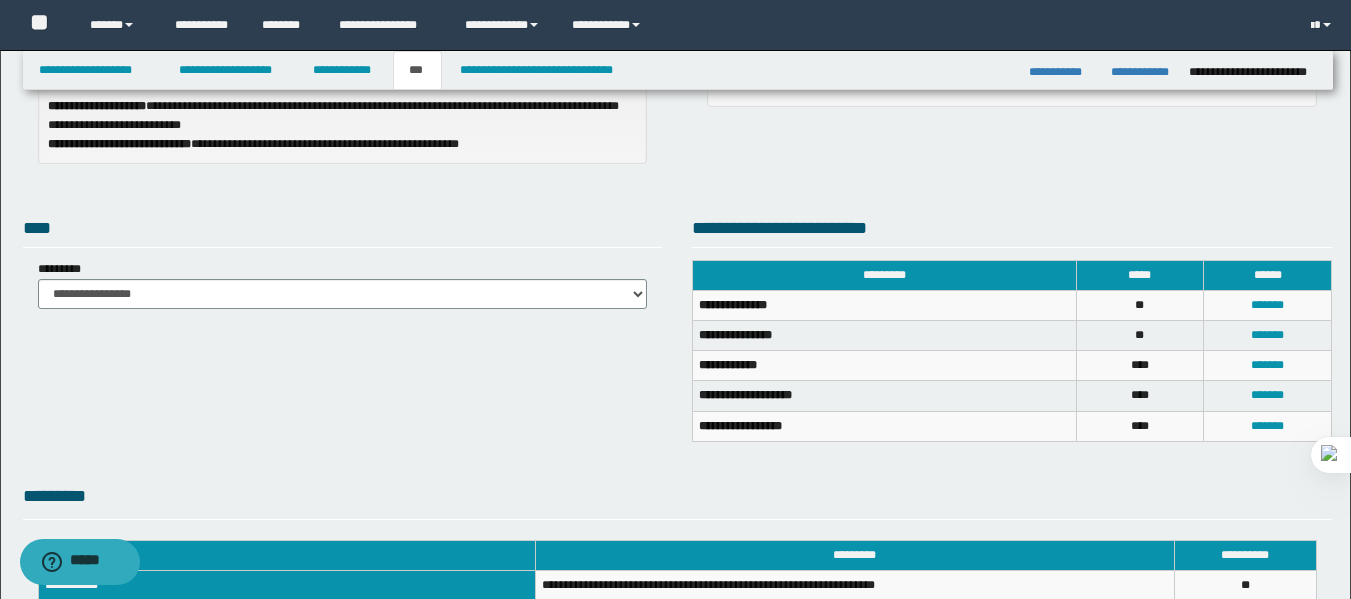 click on "****" at bounding box center (343, 231) 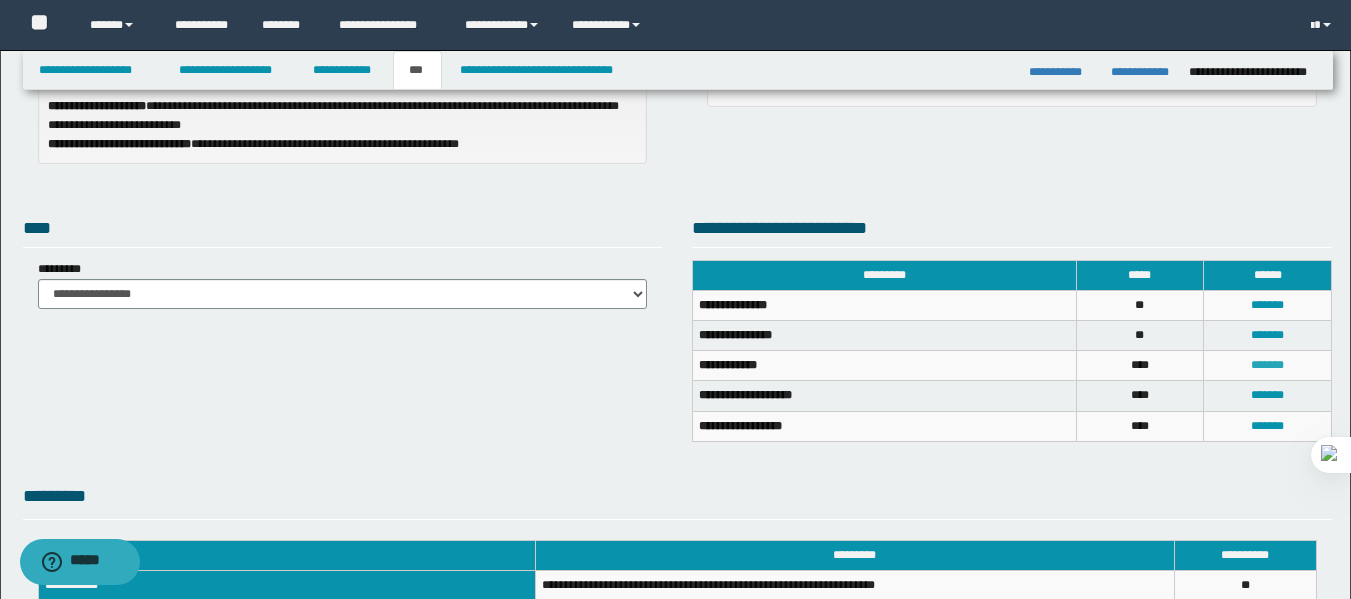 click on "*******" at bounding box center [1267, 365] 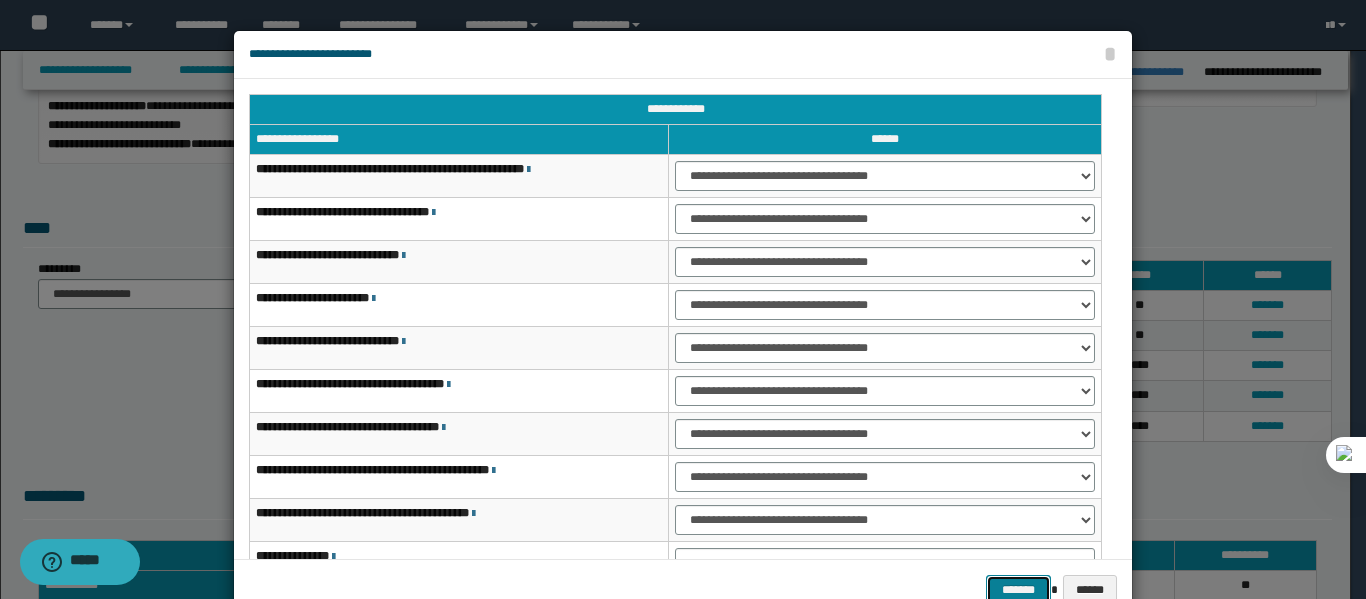 click on "*******" at bounding box center [1018, 590] 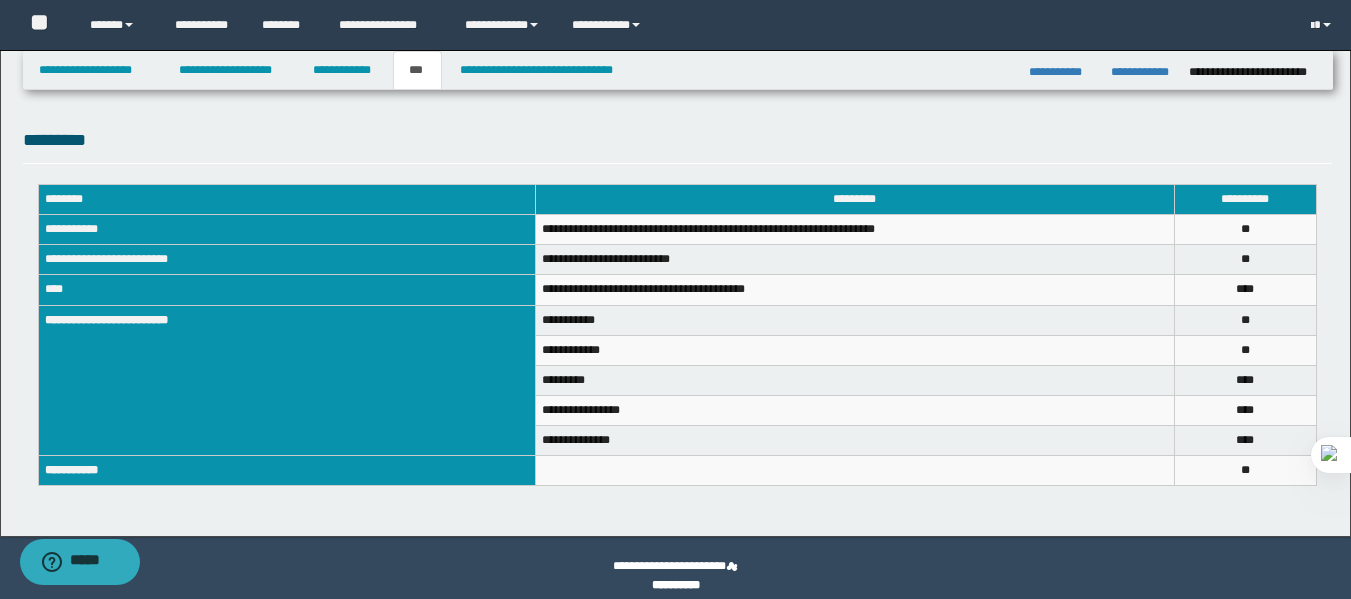 scroll, scrollTop: 670, scrollLeft: 0, axis: vertical 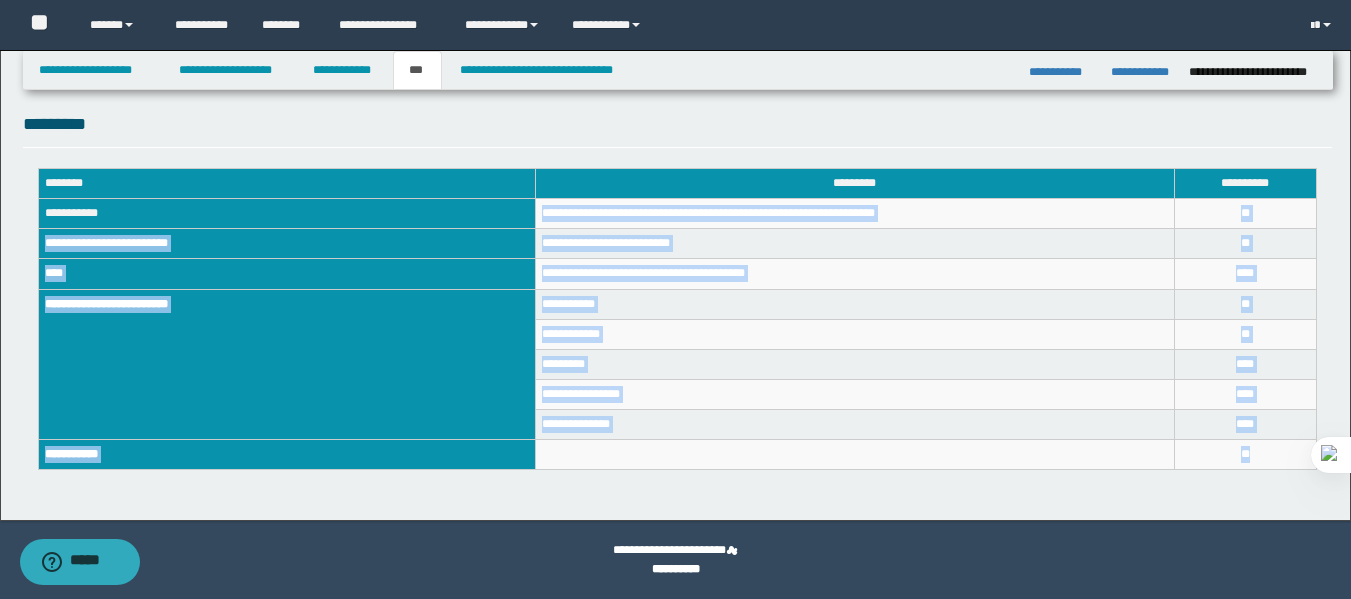 drag, startPoint x: 544, startPoint y: 209, endPoint x: 1260, endPoint y: 454, distance: 756.7569 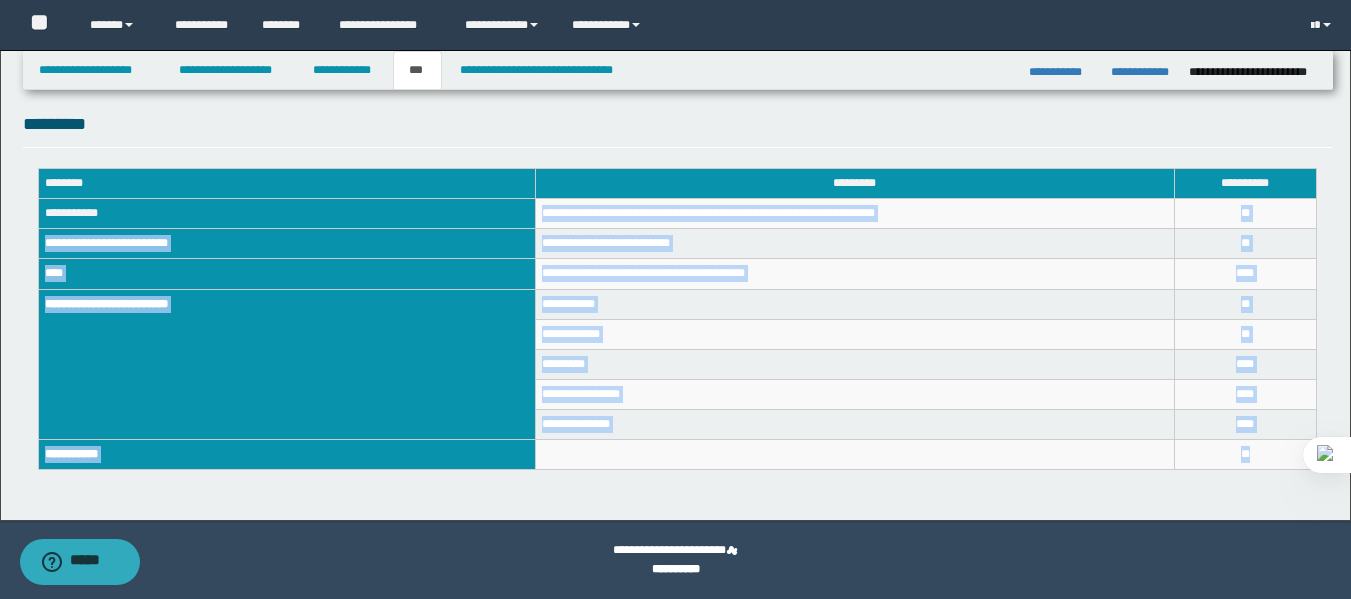 copy on "**********" 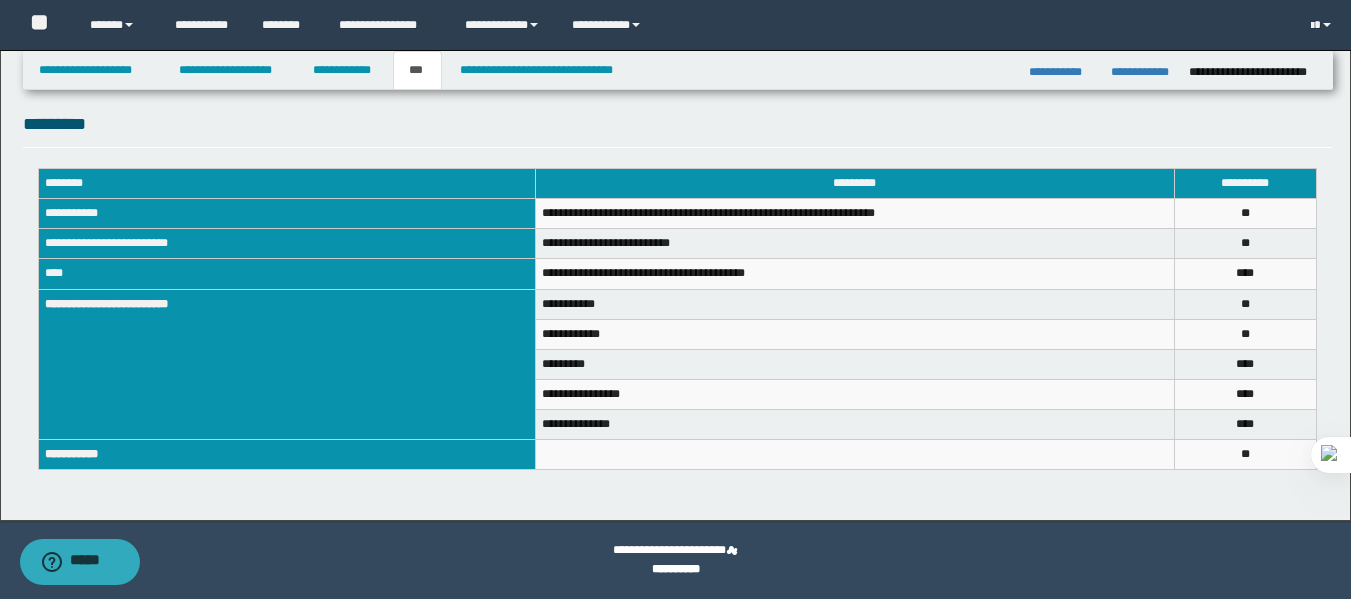 click on "**********" at bounding box center (677, -26) 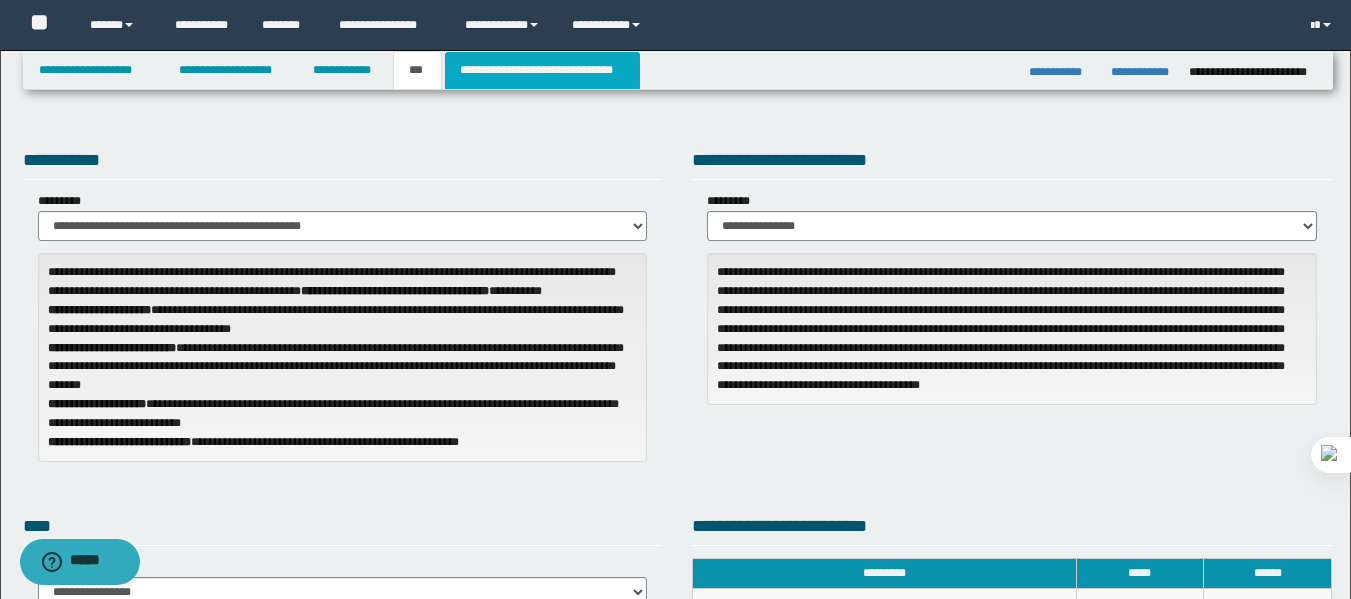 click on "**********" at bounding box center (542, 70) 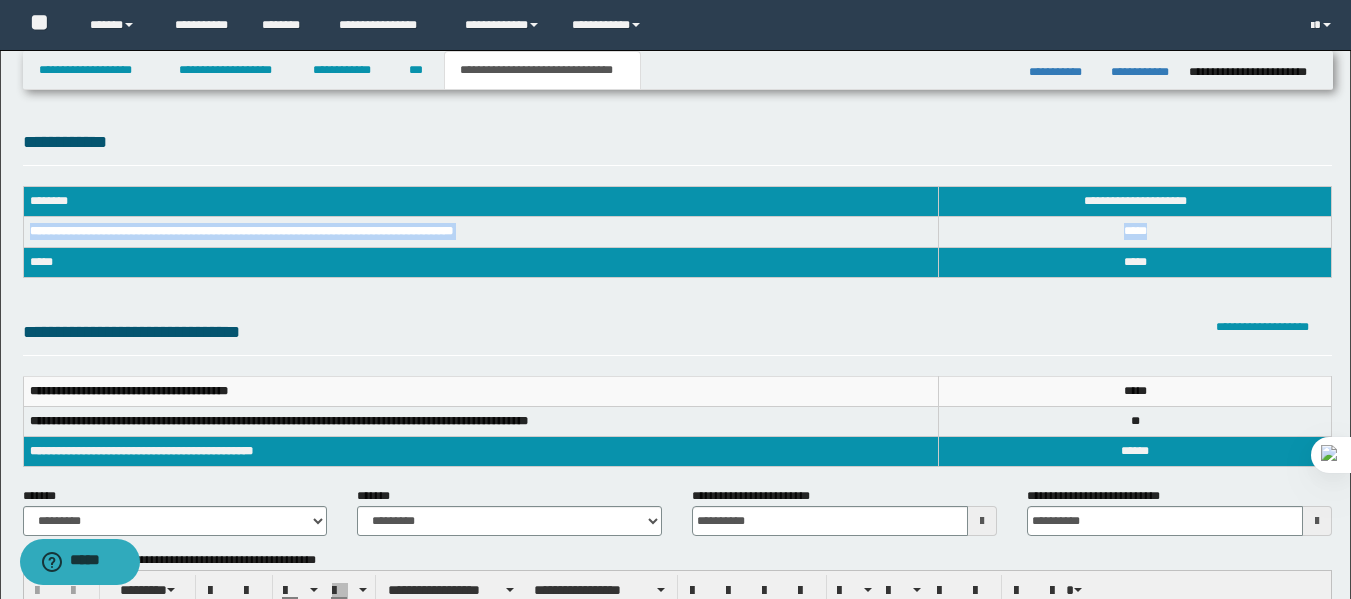 drag, startPoint x: 29, startPoint y: 233, endPoint x: 1165, endPoint y: 227, distance: 1136.0159 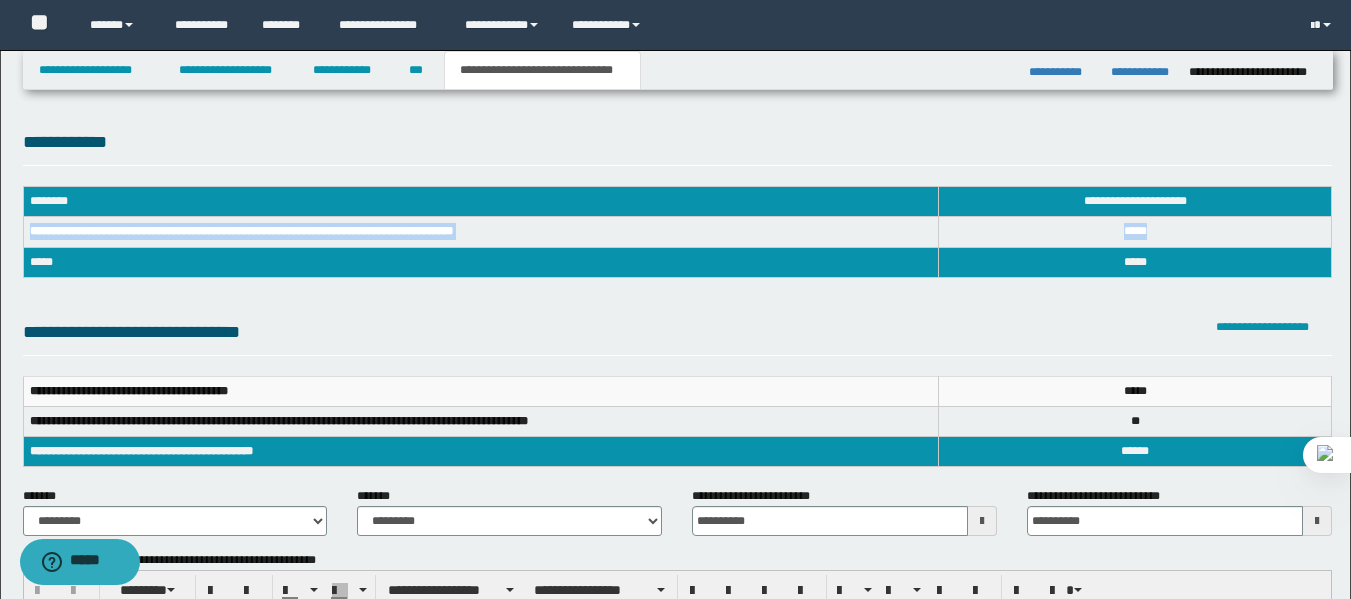 copy on "**********" 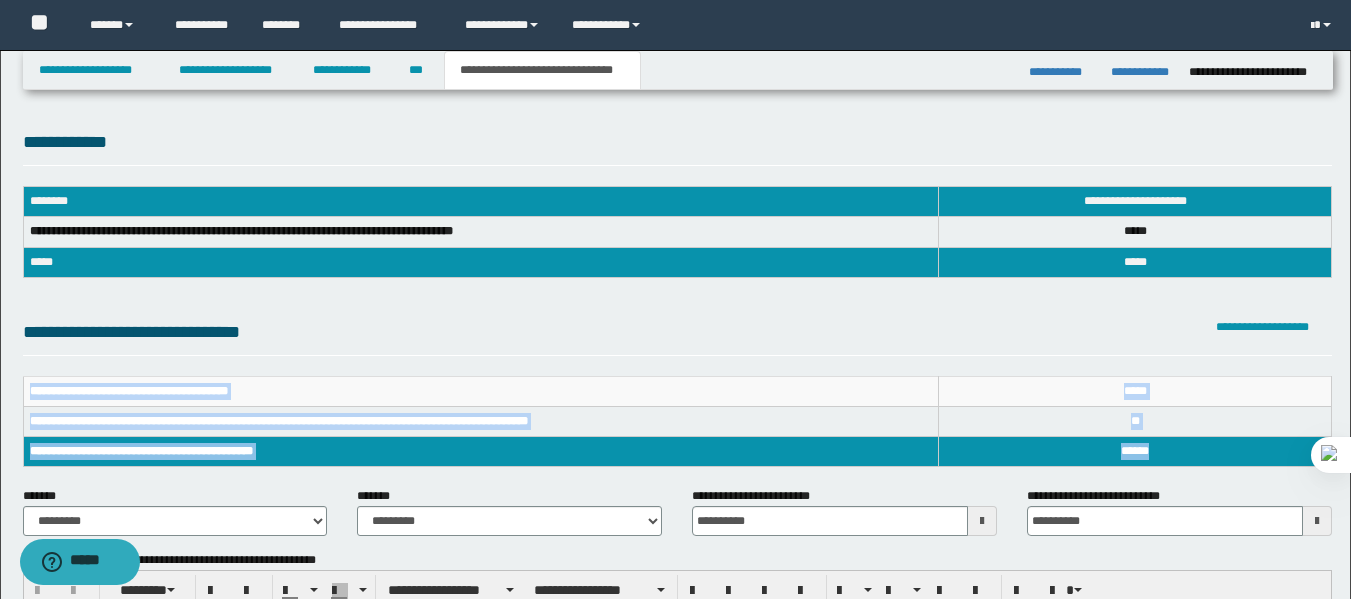 drag, startPoint x: 30, startPoint y: 390, endPoint x: 1174, endPoint y: 456, distance: 1145.9022 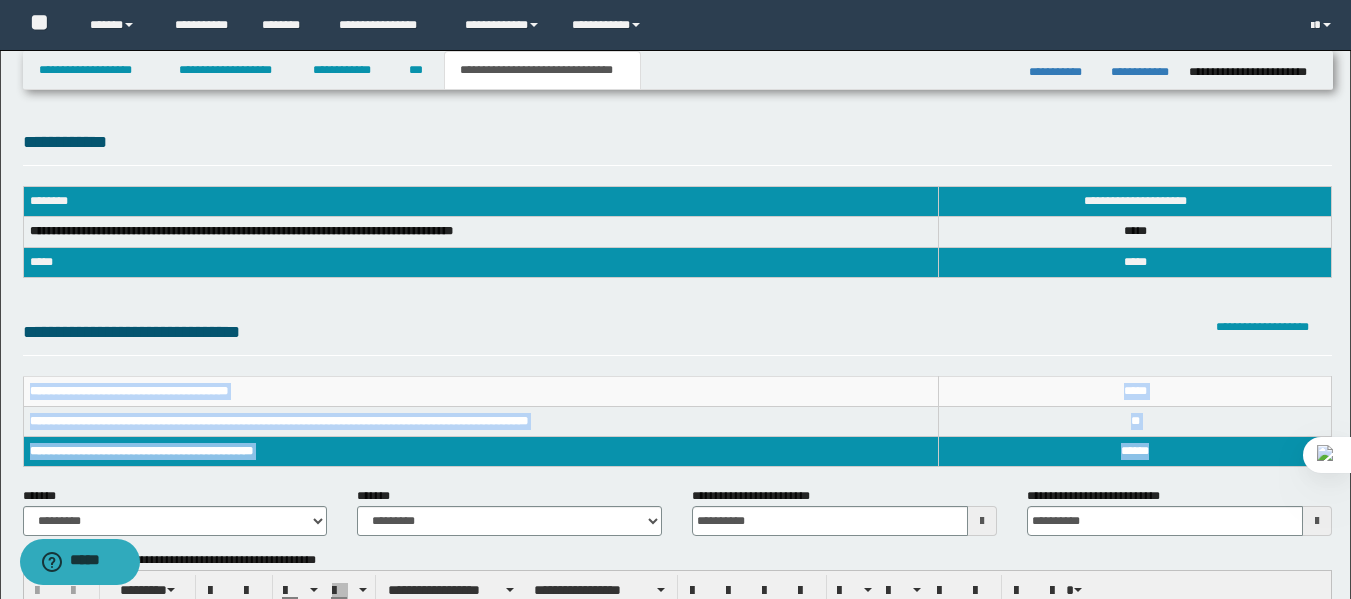 copy on "**********" 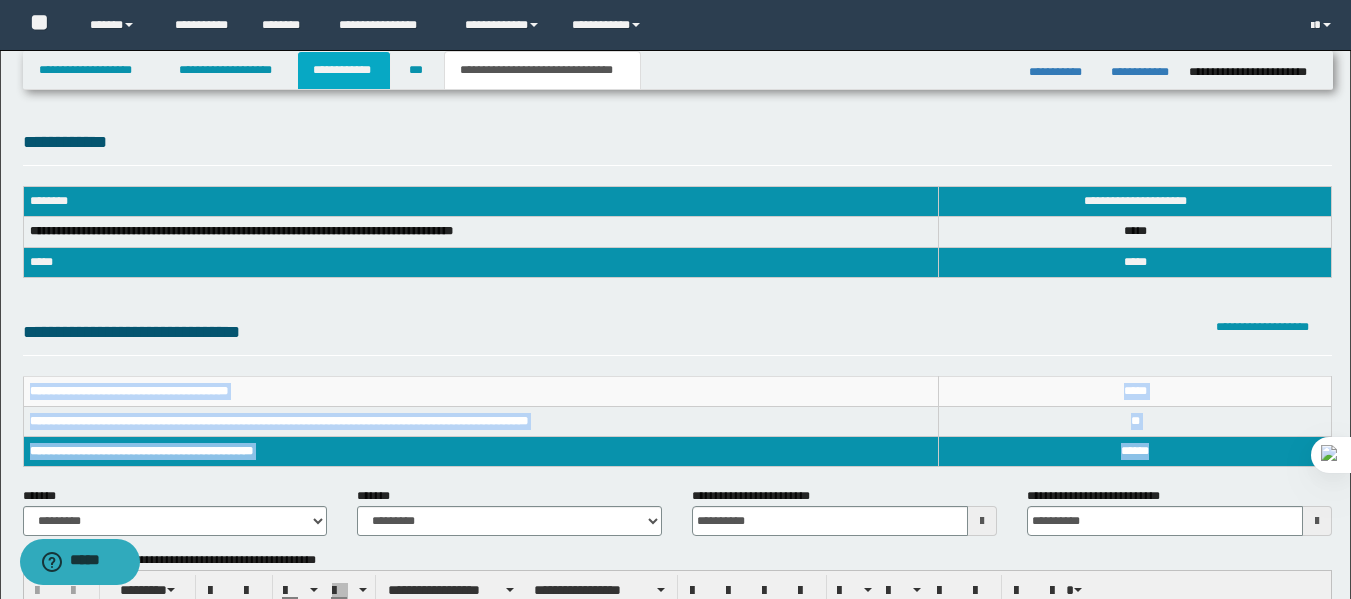 click on "**********" at bounding box center [344, 70] 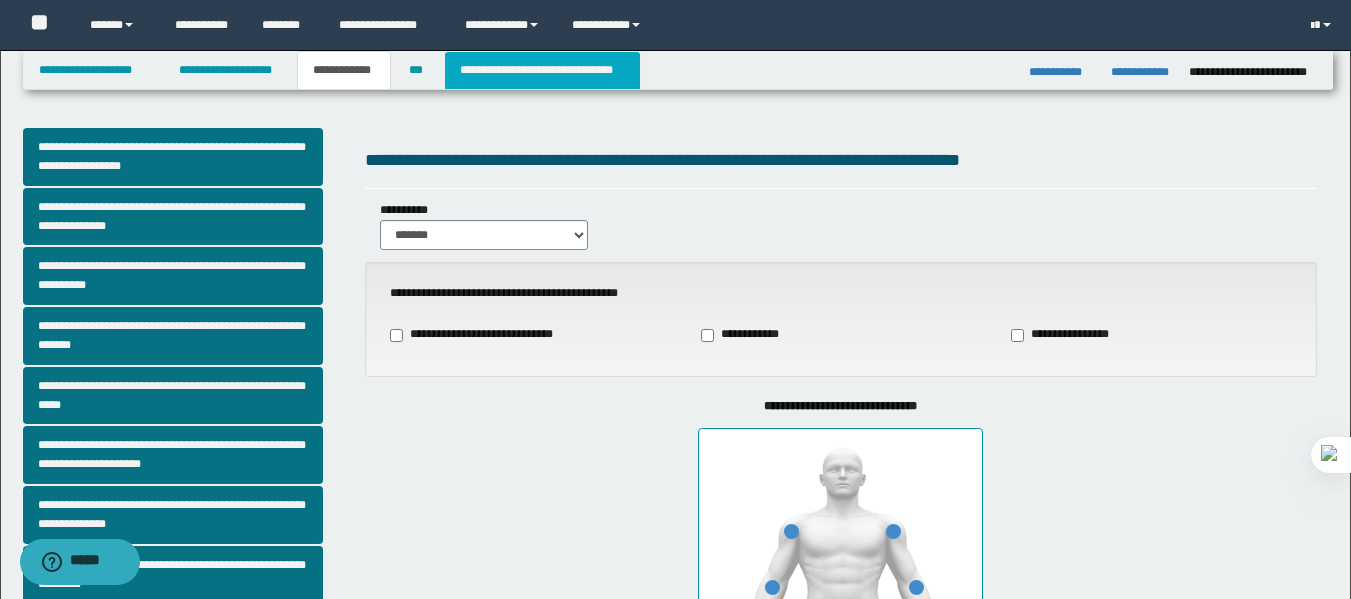 click on "**********" at bounding box center [542, 70] 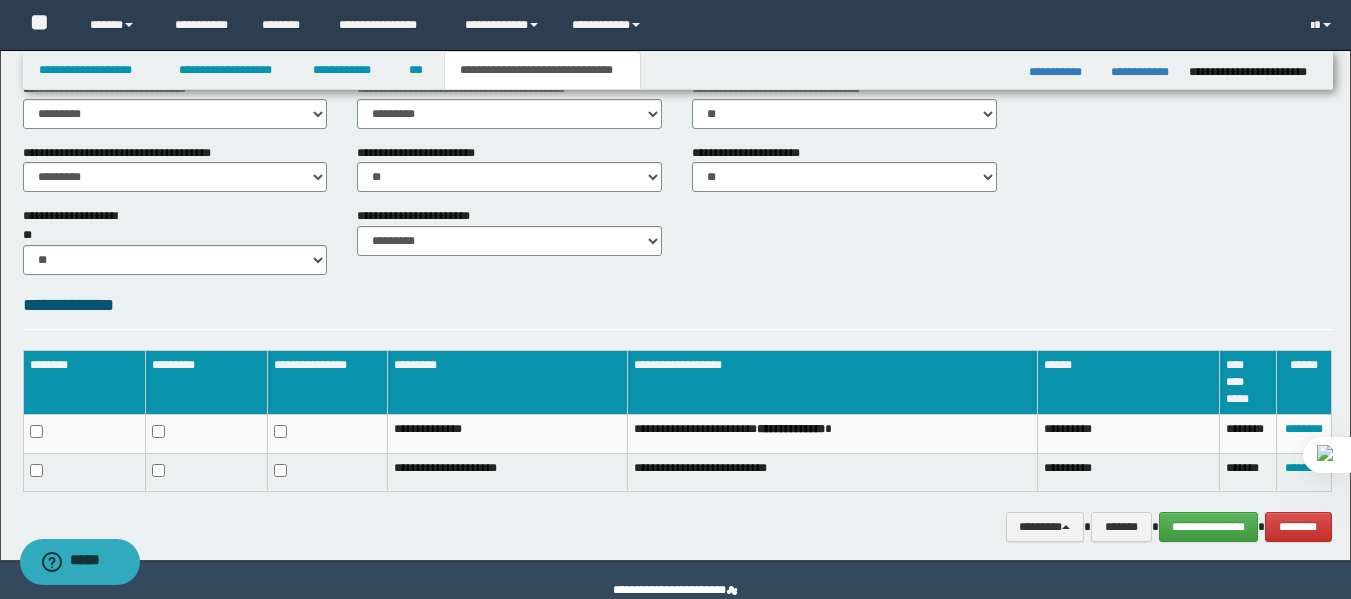 scroll, scrollTop: 807, scrollLeft: 0, axis: vertical 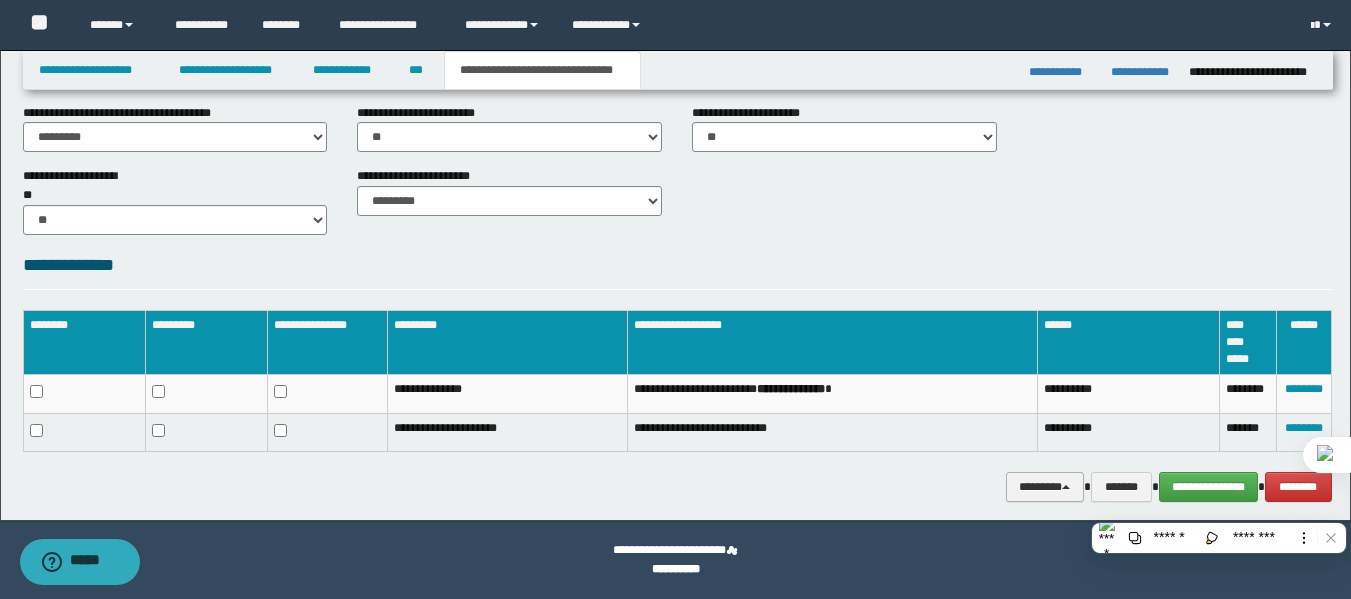 click on "********" at bounding box center [1045, 487] 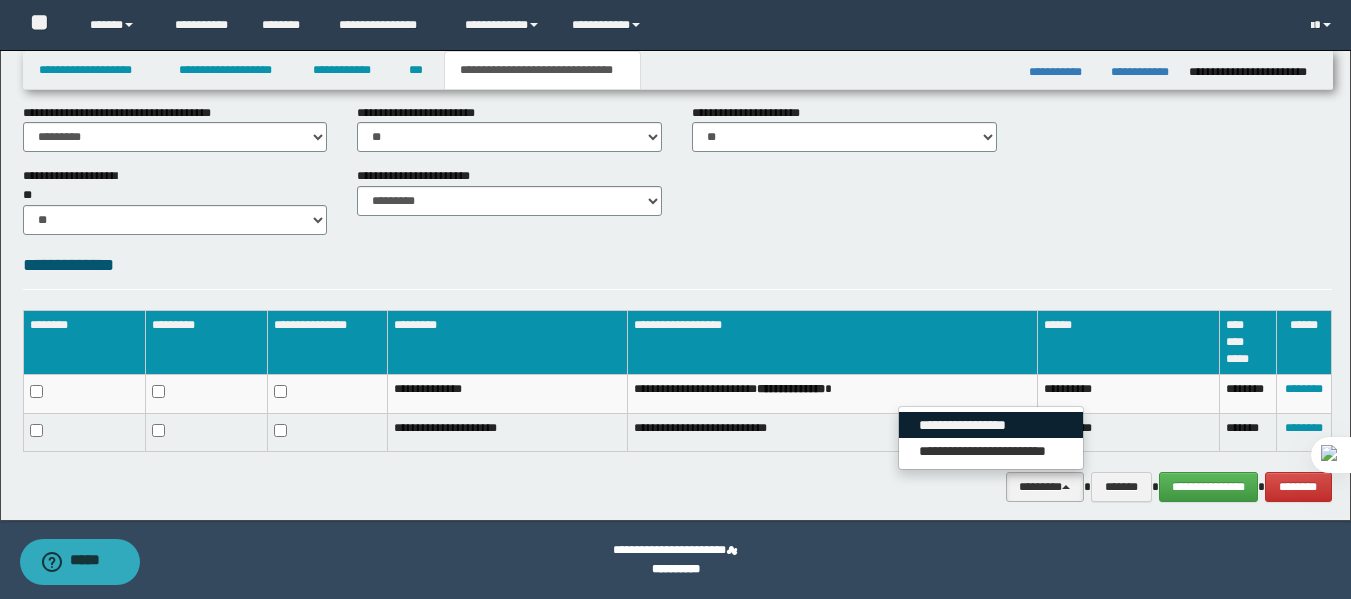 click on "**********" at bounding box center (991, 425) 